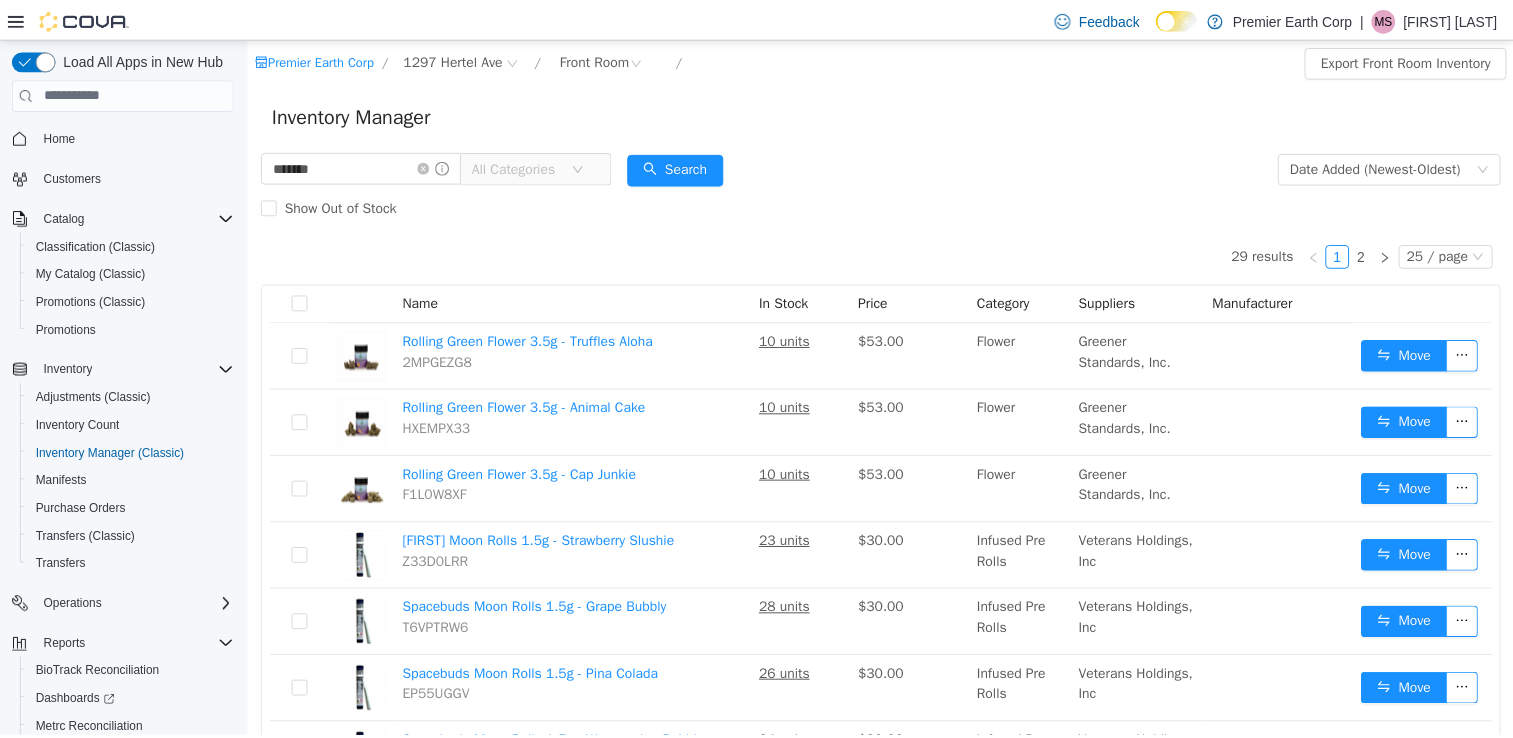 scroll, scrollTop: 0, scrollLeft: 0, axis: both 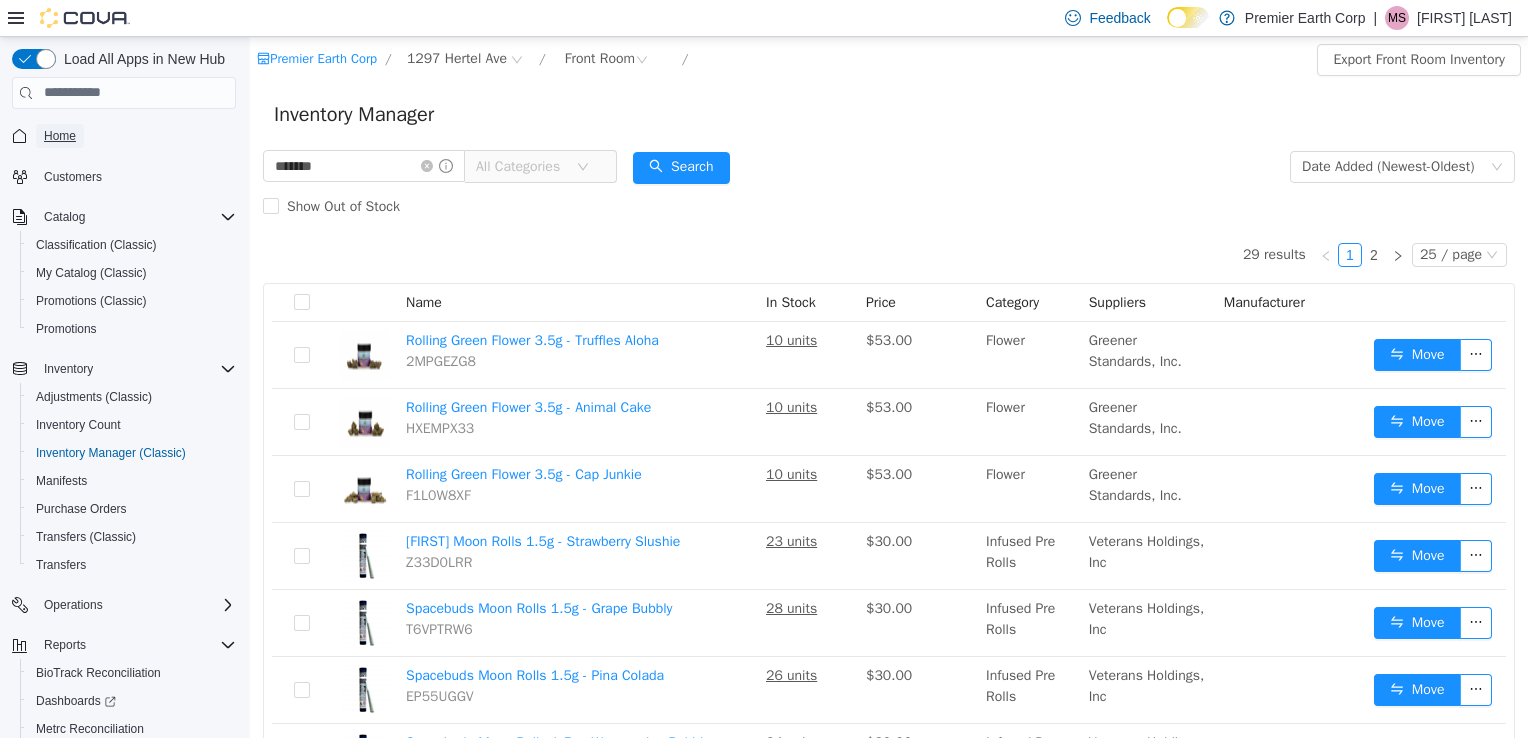 click on "Home" at bounding box center (60, 136) 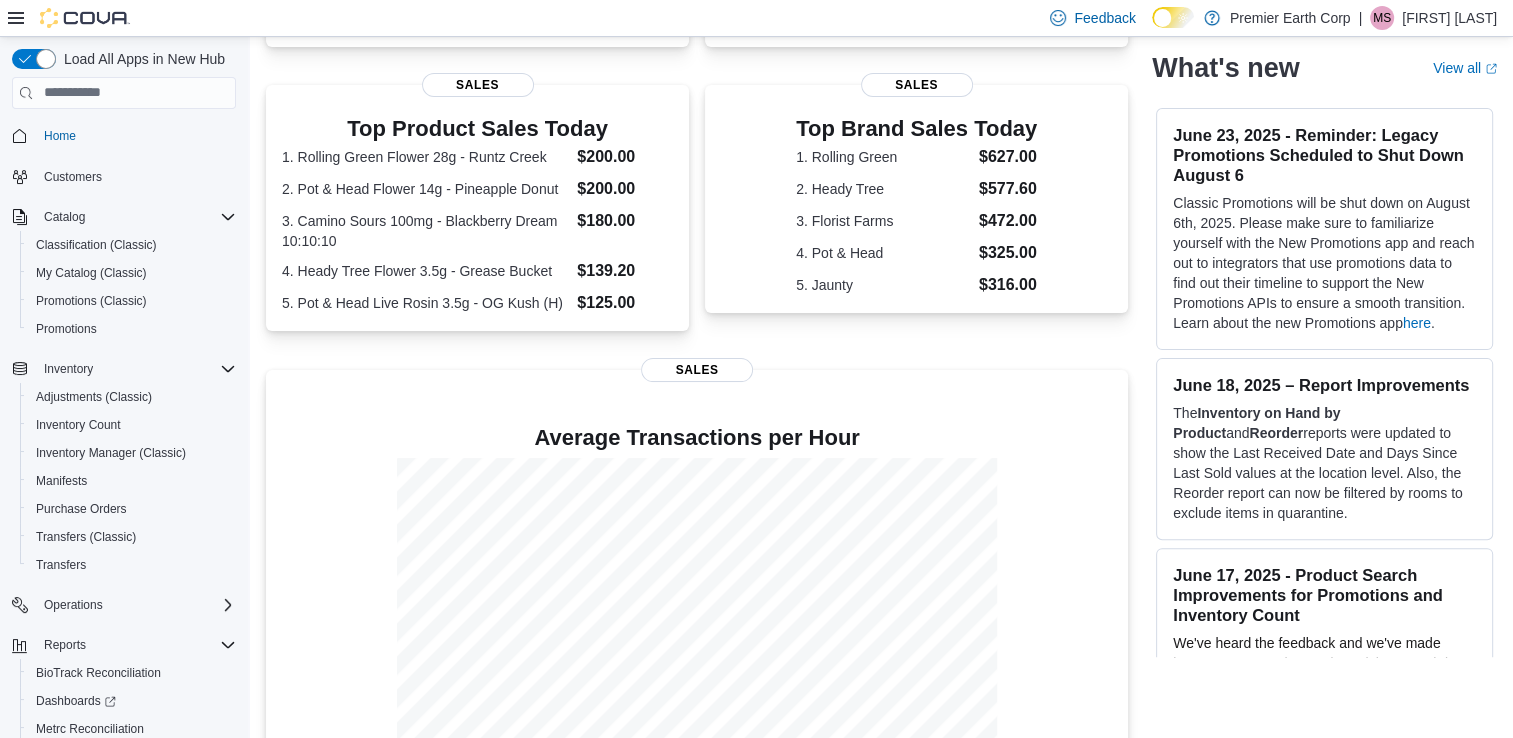 scroll, scrollTop: 635, scrollLeft: 0, axis: vertical 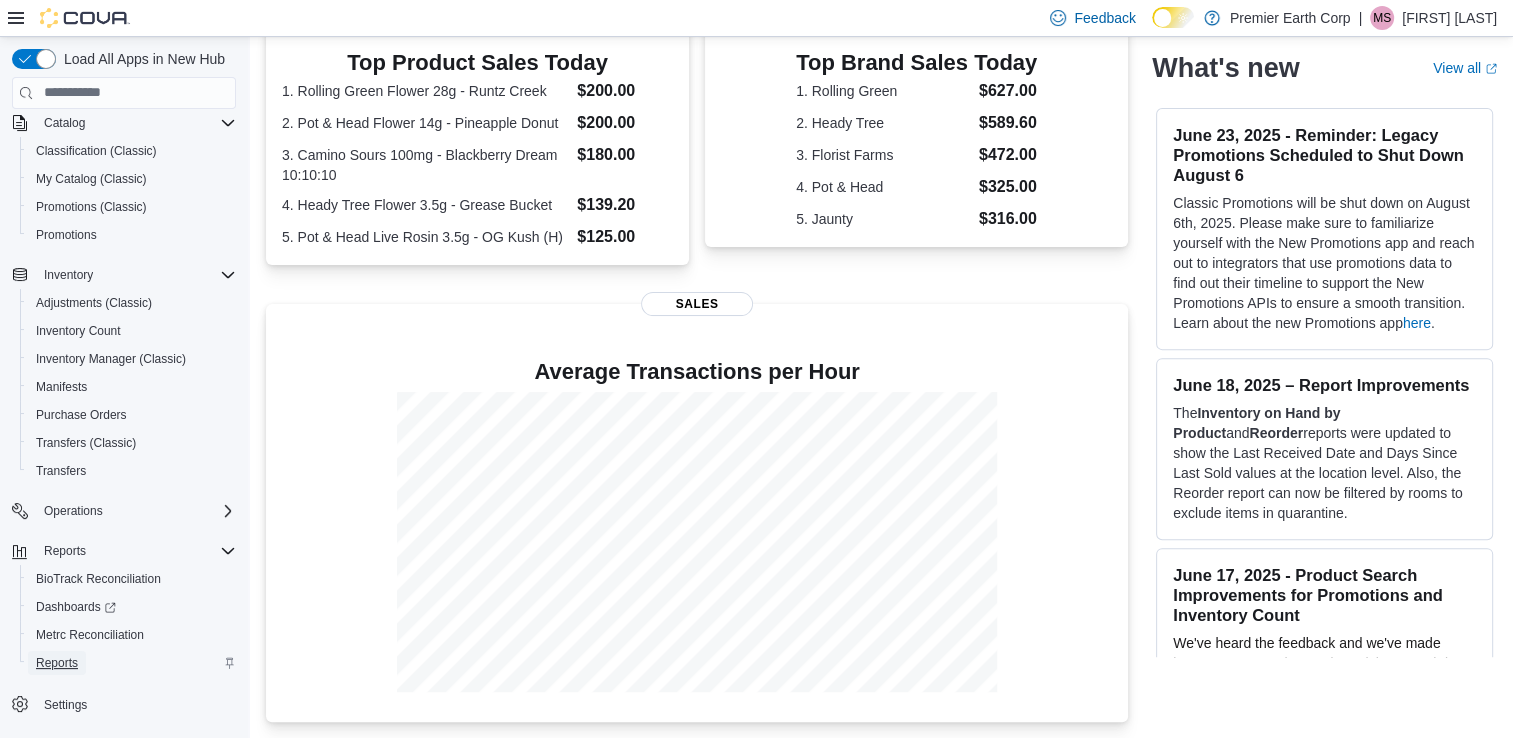 click on "Reports" at bounding box center (57, 663) 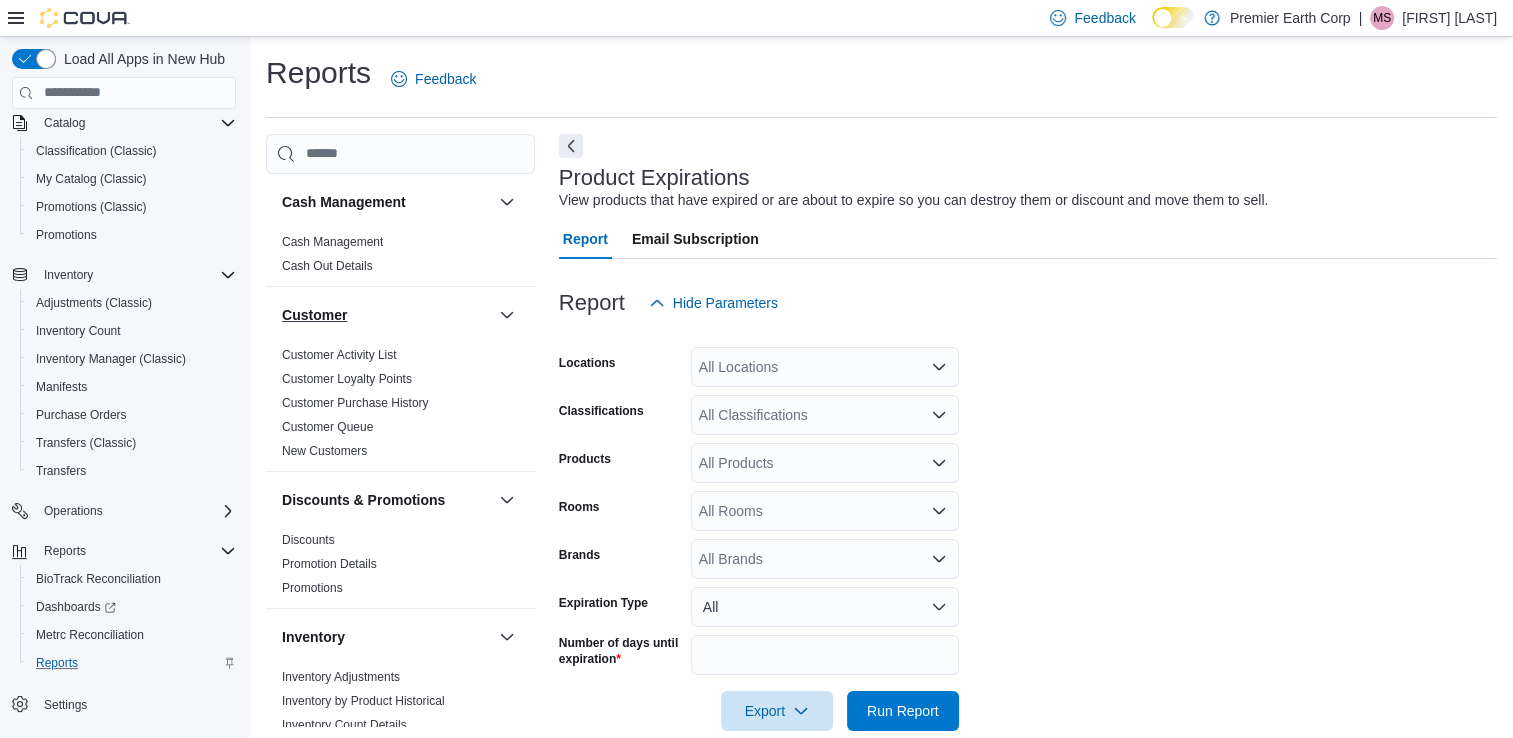 scroll, scrollTop: 32, scrollLeft: 0, axis: vertical 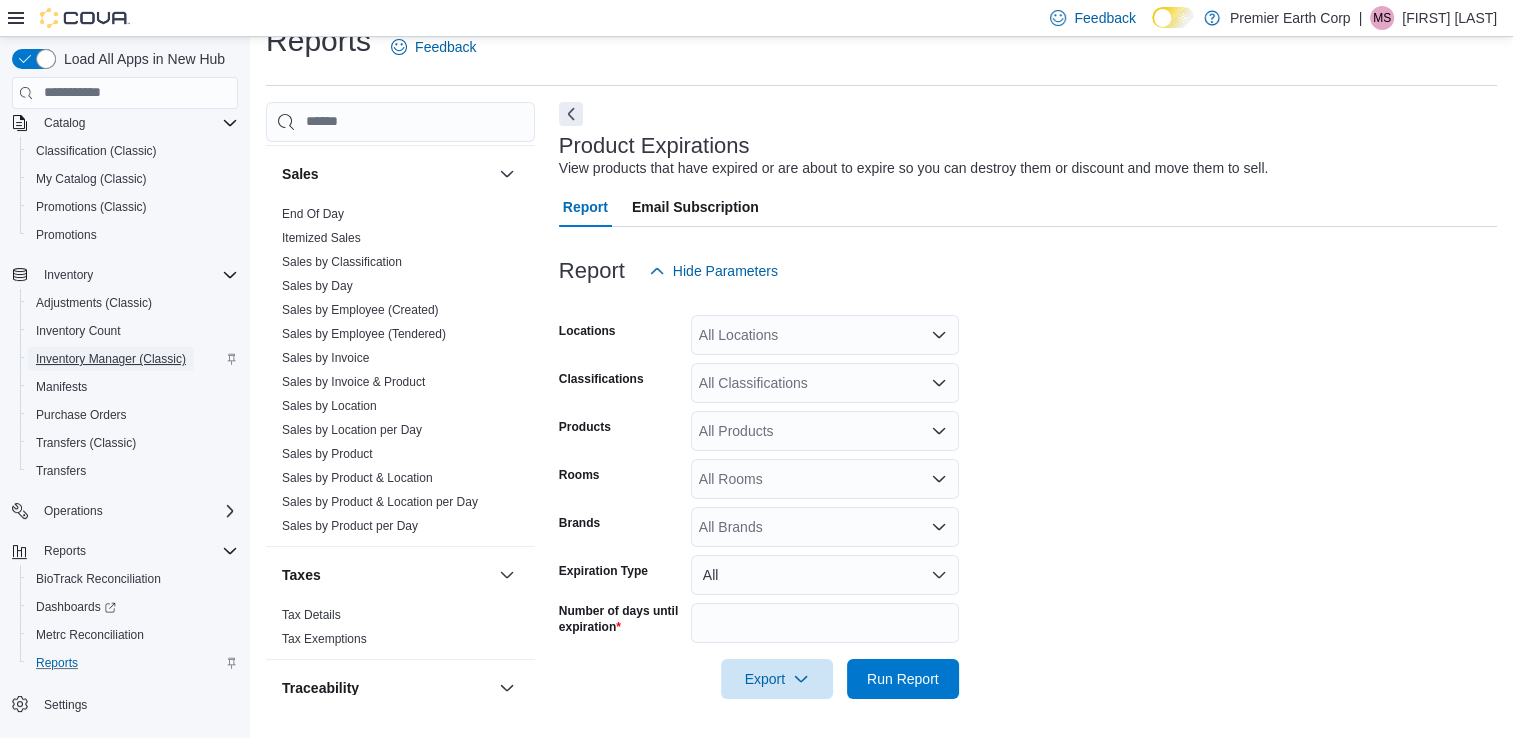 click on "Inventory Manager (Classic)" at bounding box center (111, 359) 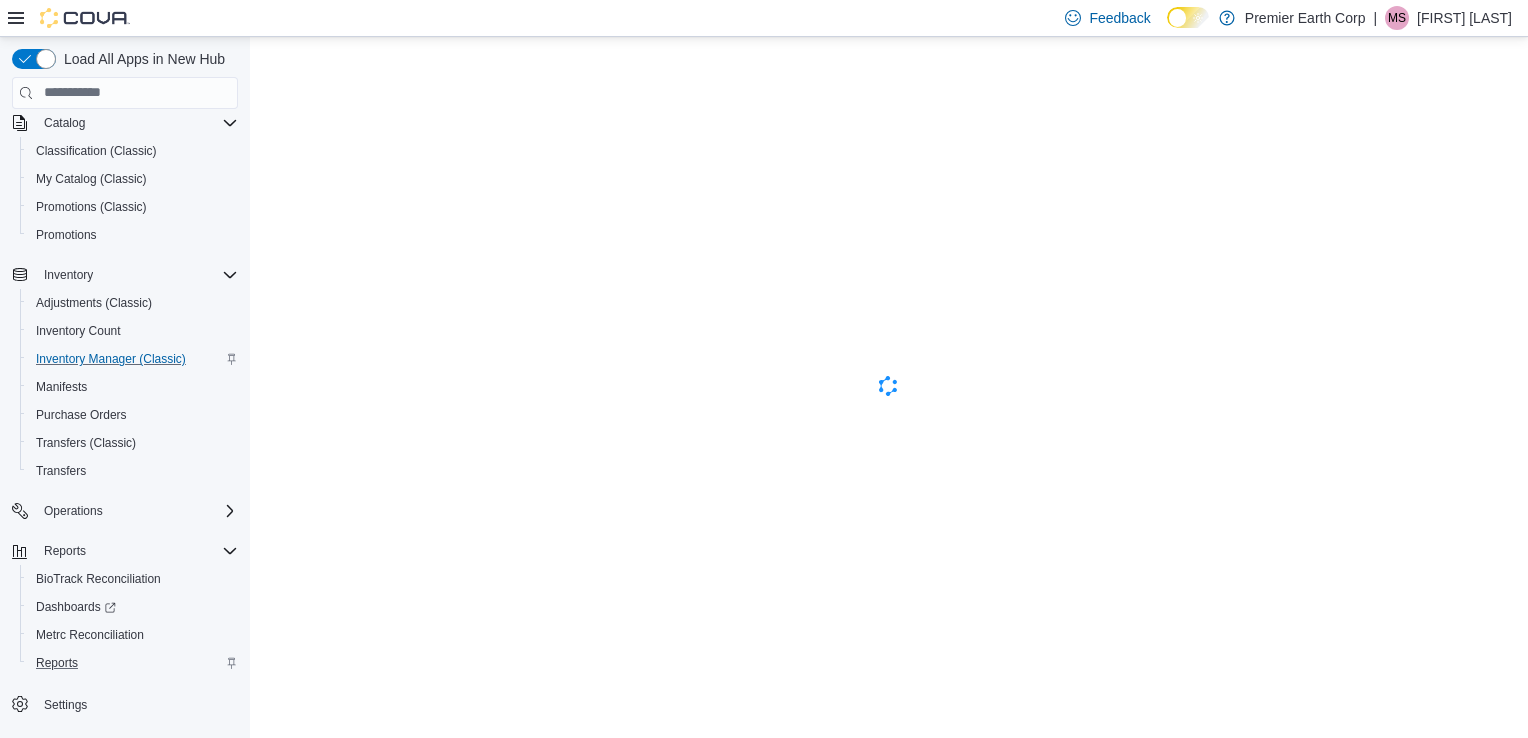 scroll, scrollTop: 0, scrollLeft: 0, axis: both 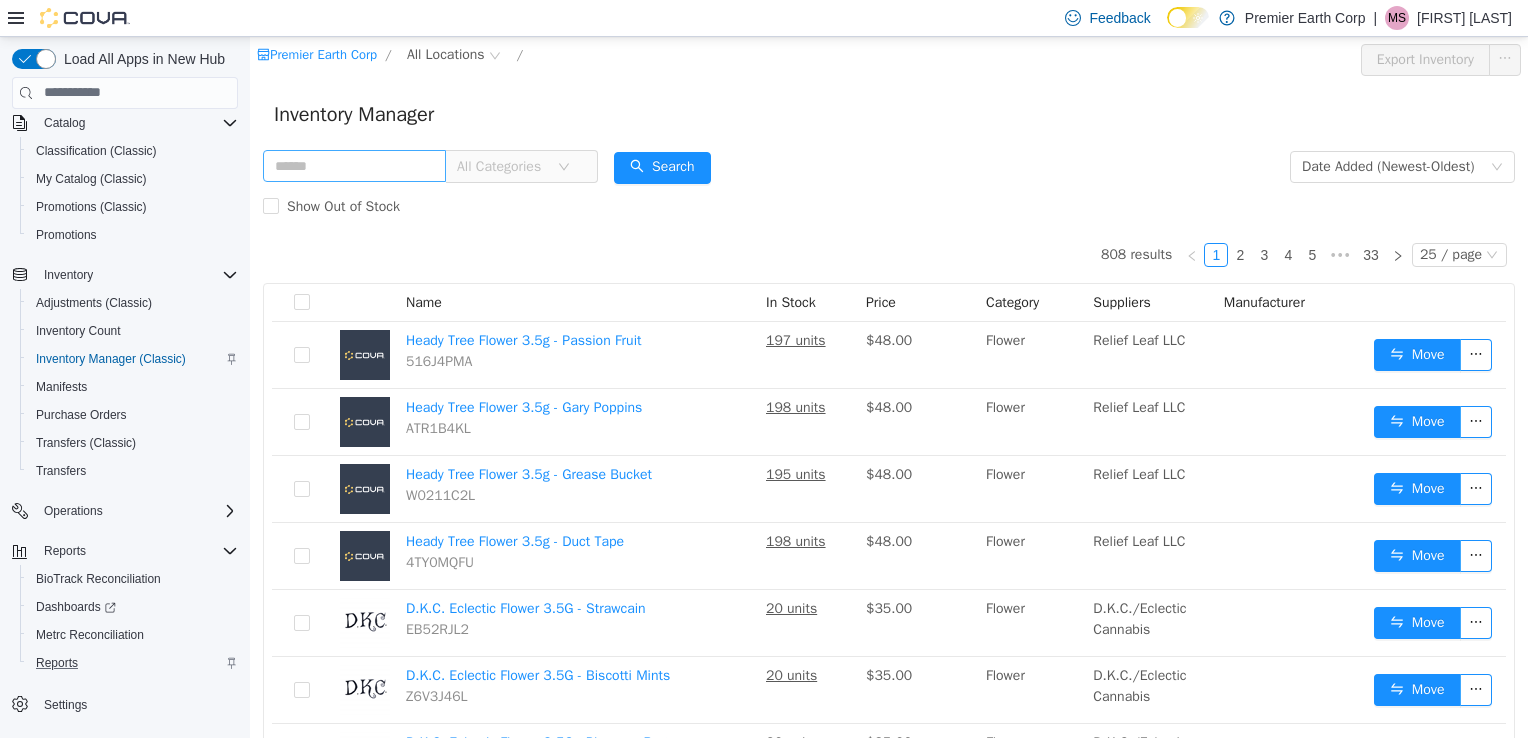 click at bounding box center [354, 165] 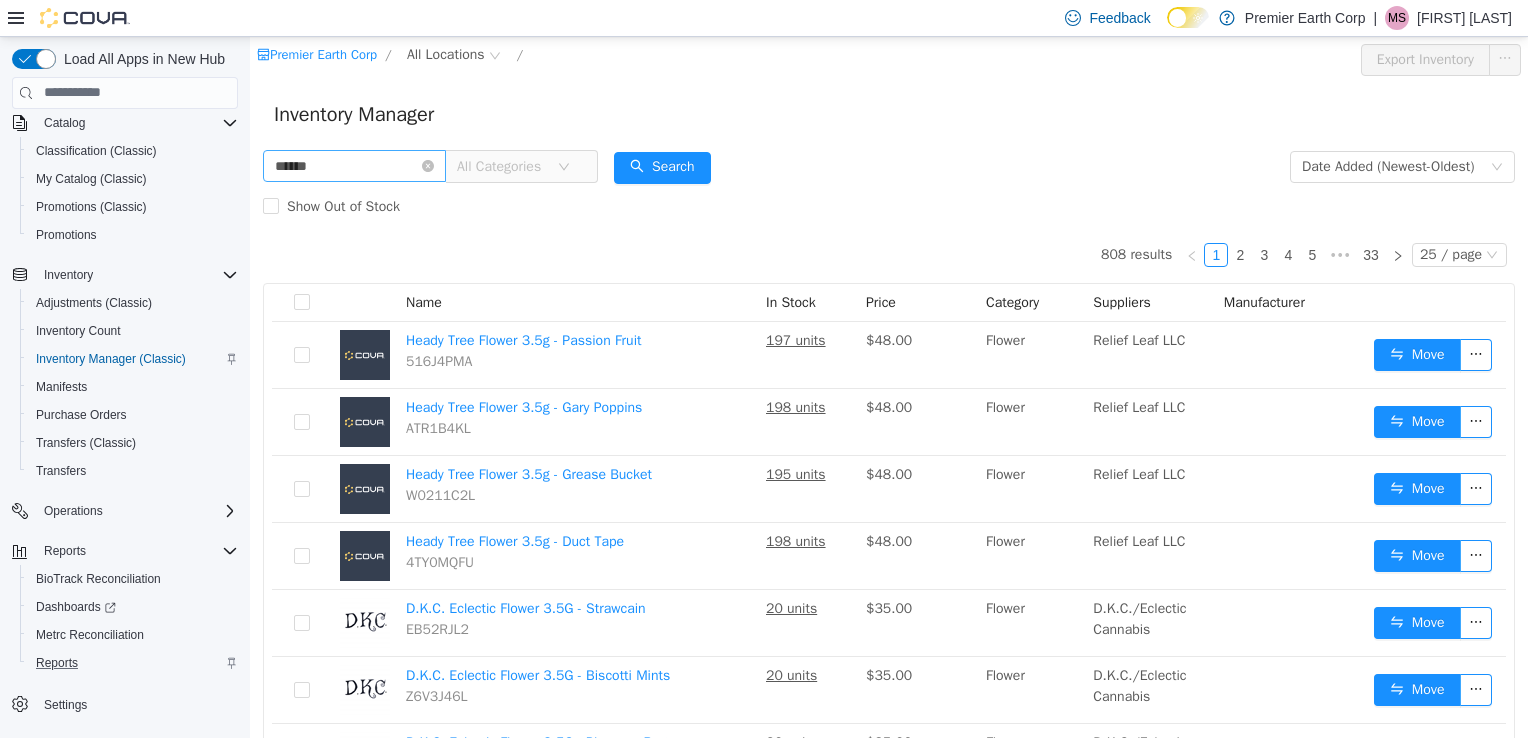 type on "******" 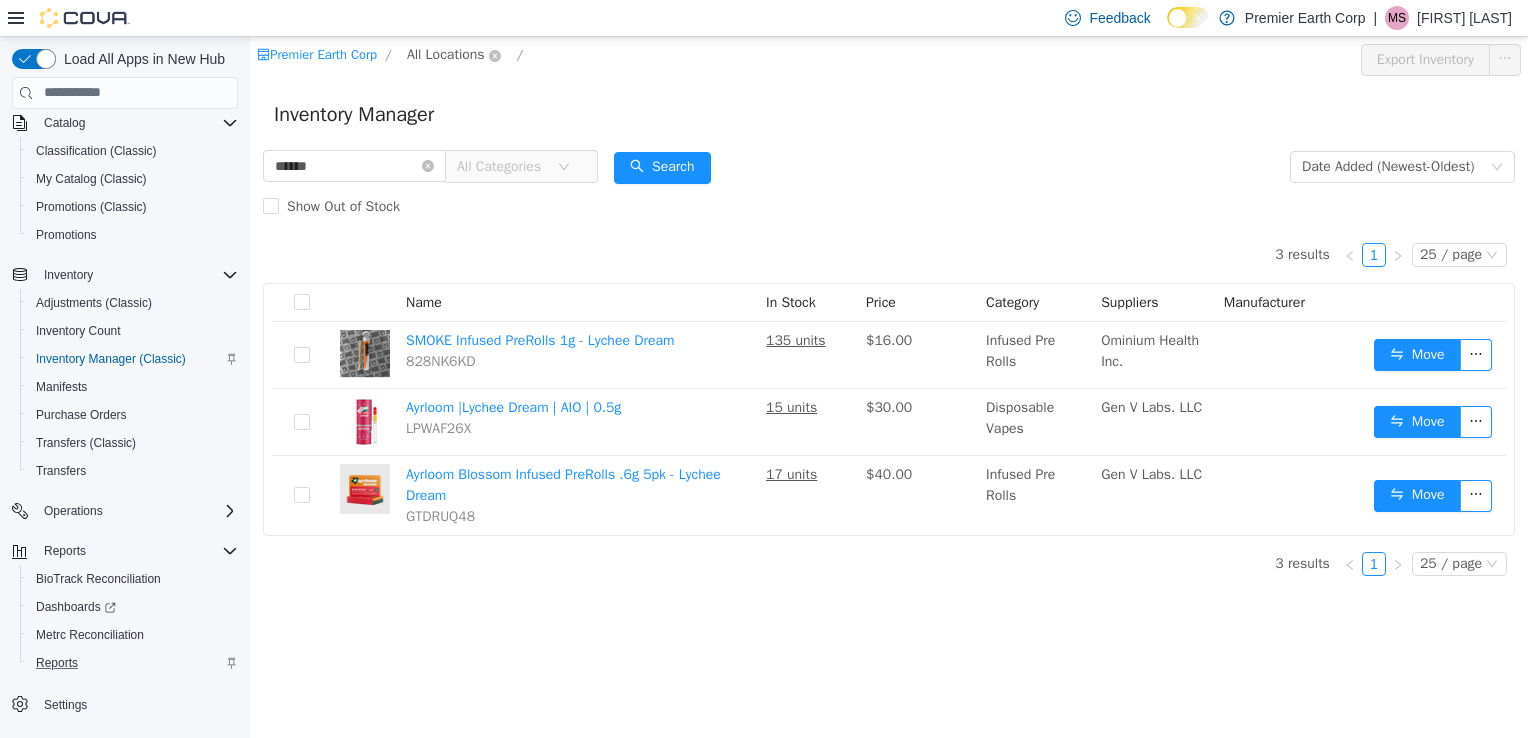 click on "All Locations" at bounding box center (446, 54) 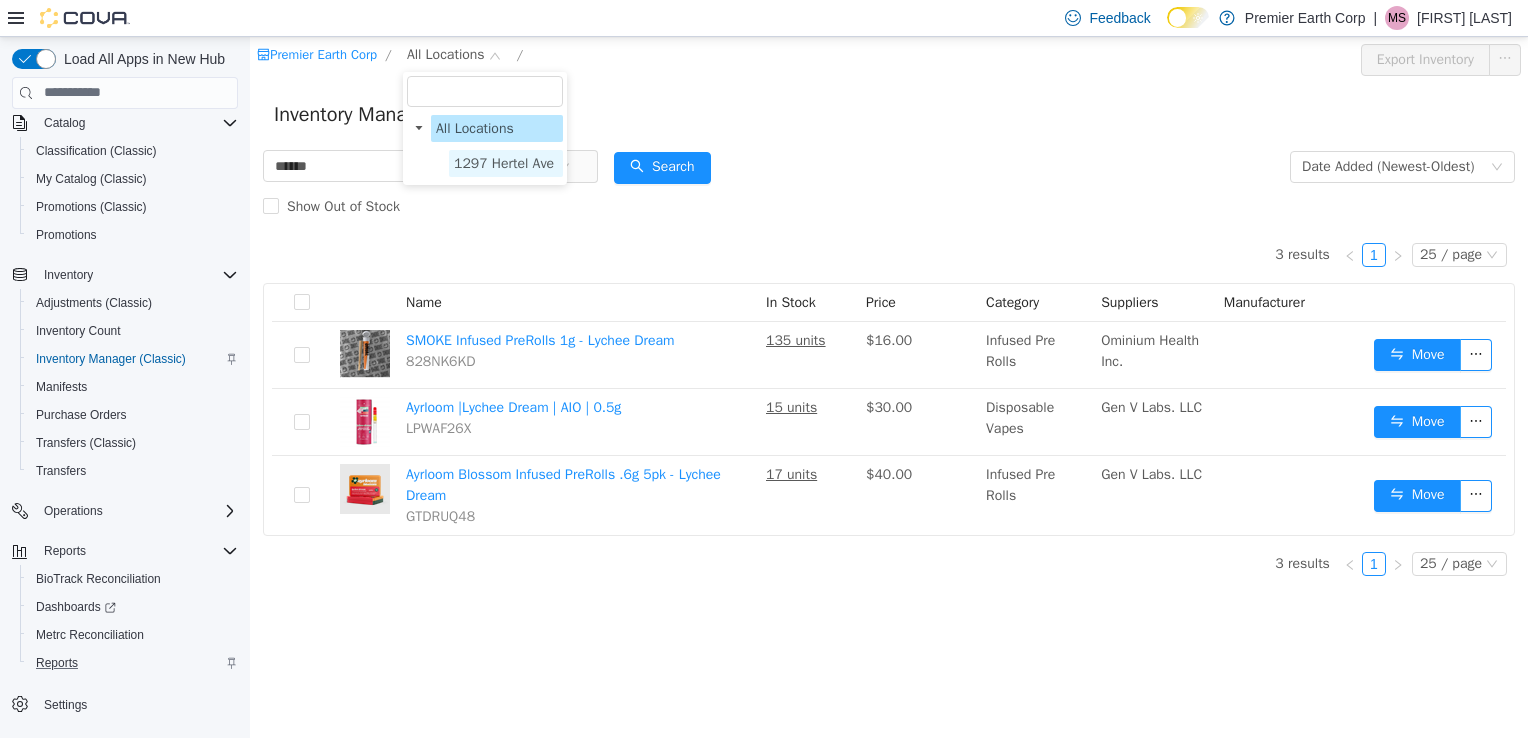 click on "1297 Hertel Ave" at bounding box center [504, 162] 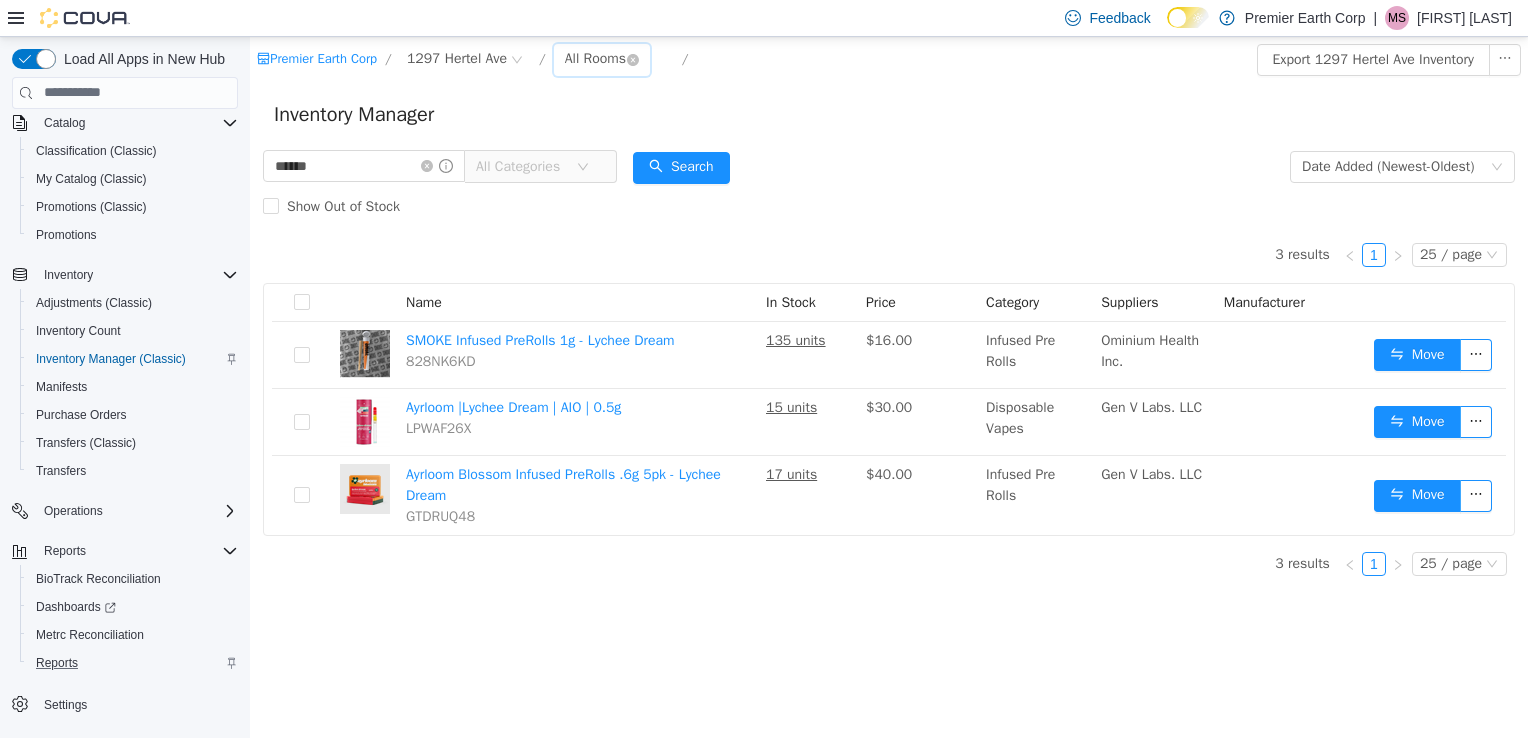 click on "All Rooms" at bounding box center (595, 58) 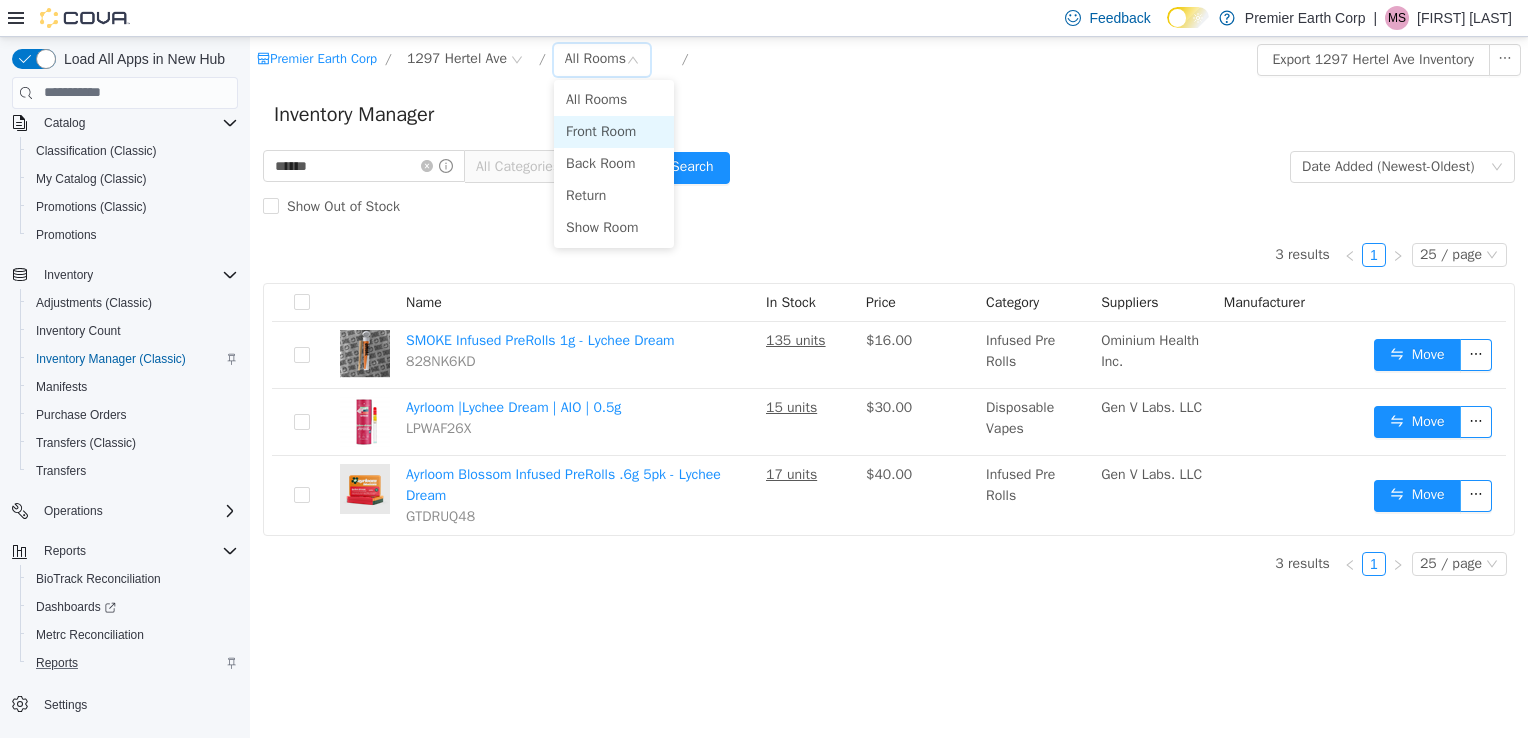click on "Front Room" at bounding box center (614, 131) 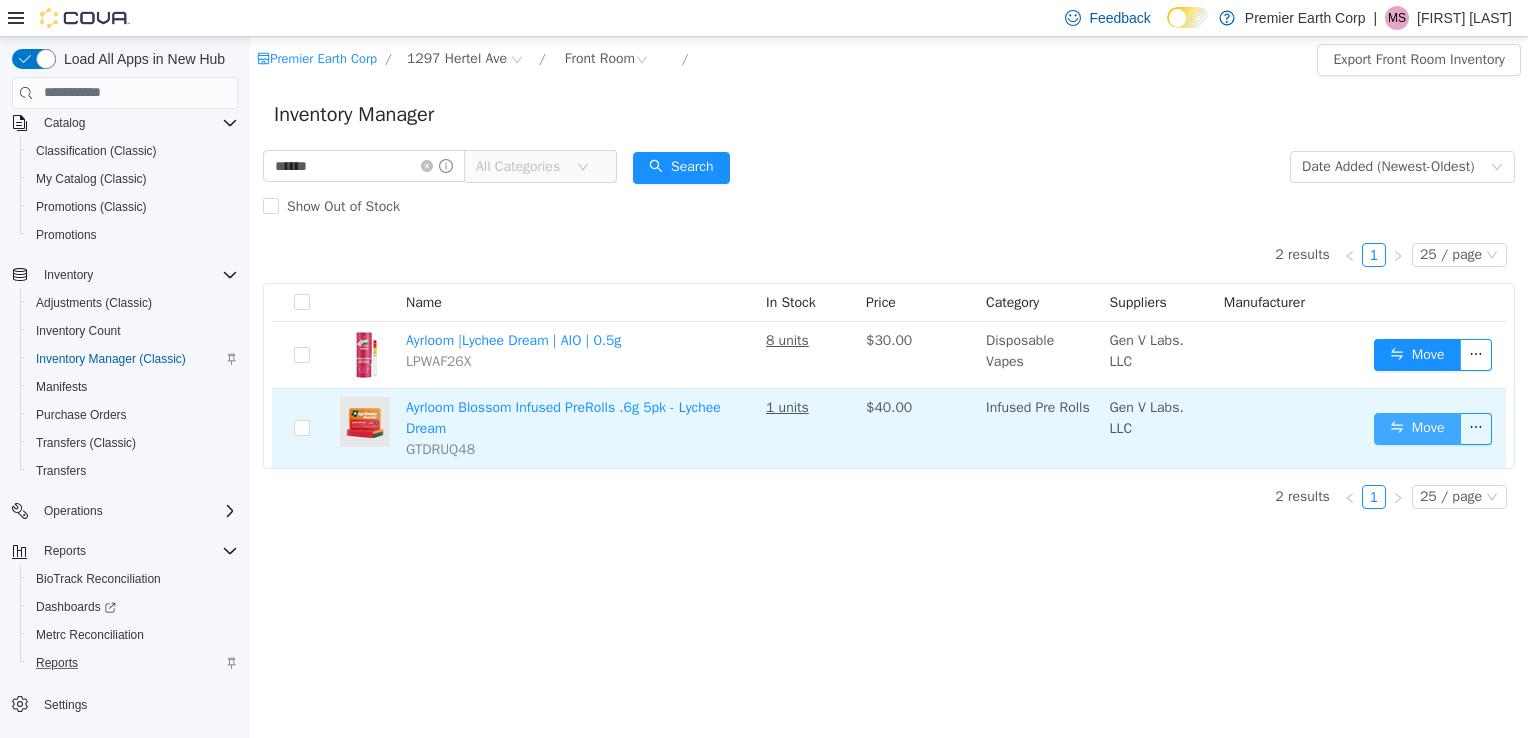 click on "Move" at bounding box center (1417, 428) 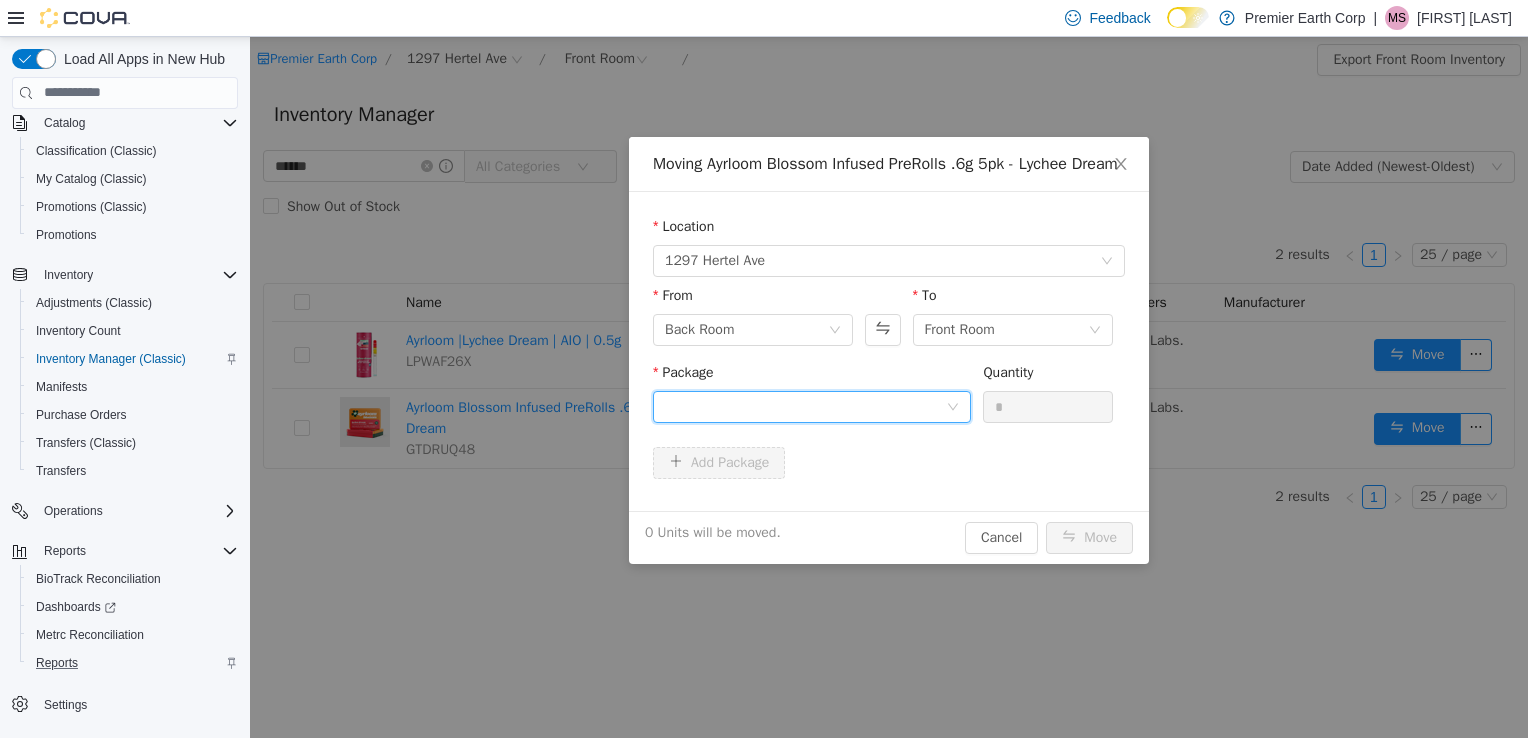 click at bounding box center (805, 406) 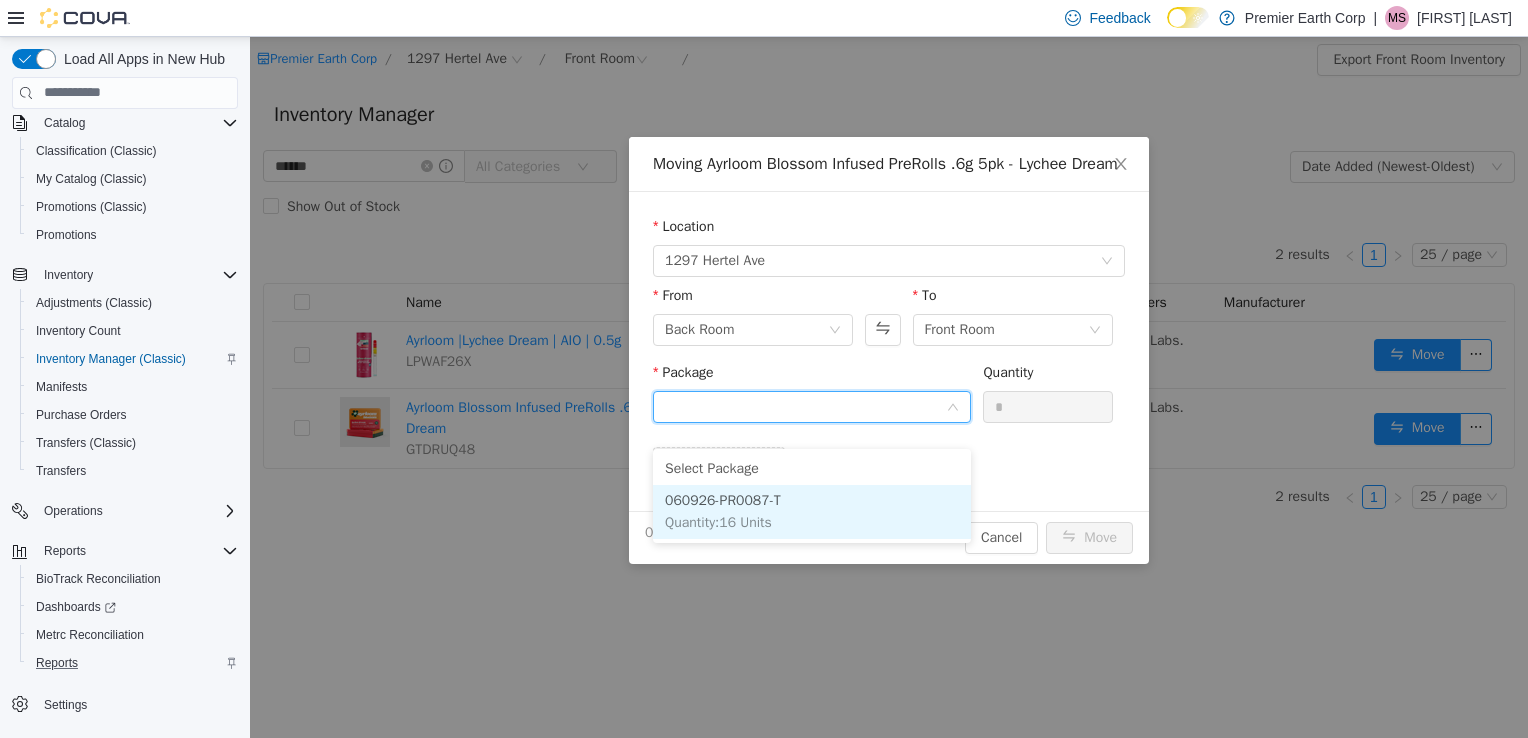 click on "Quantity :  16 Units" at bounding box center [718, 521] 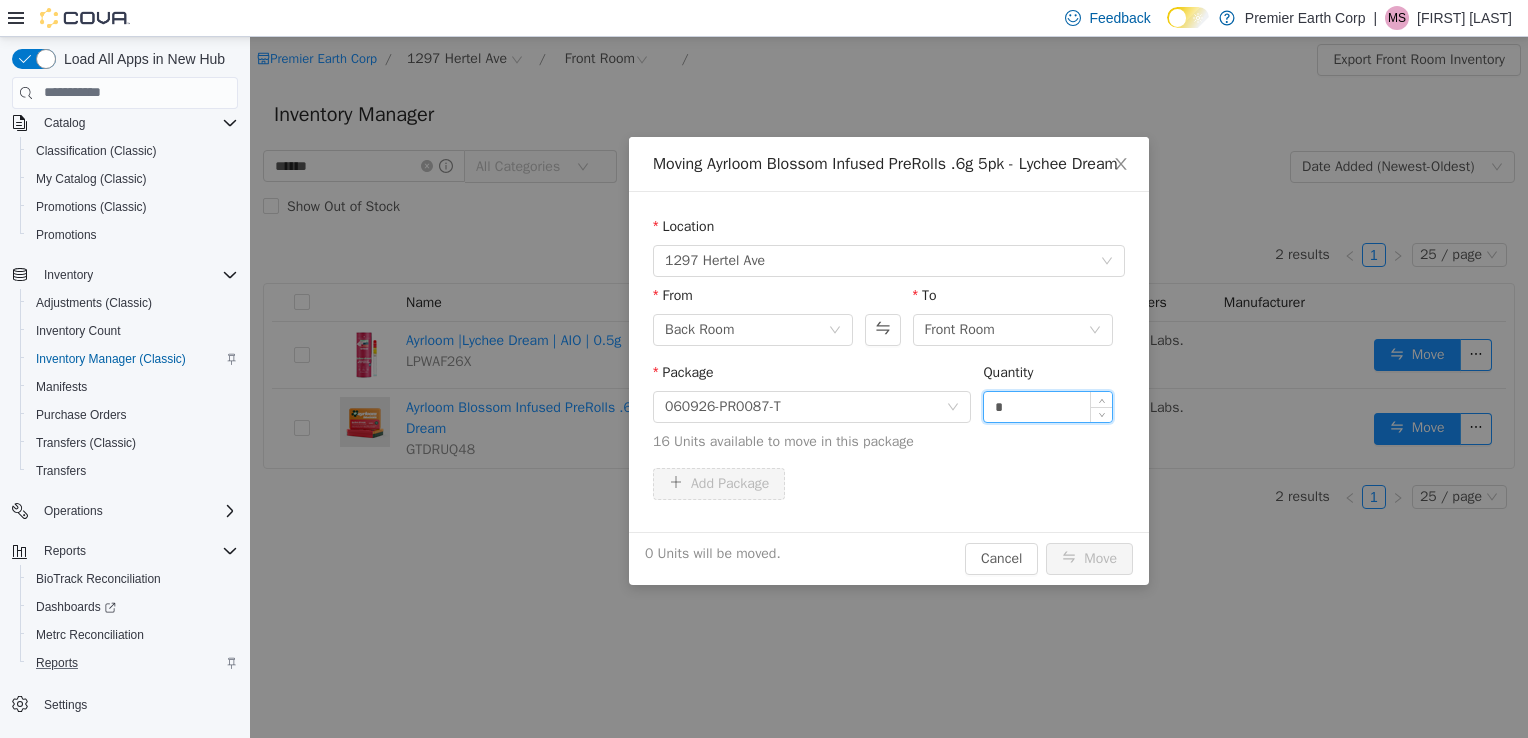 click on "*" at bounding box center (1048, 406) 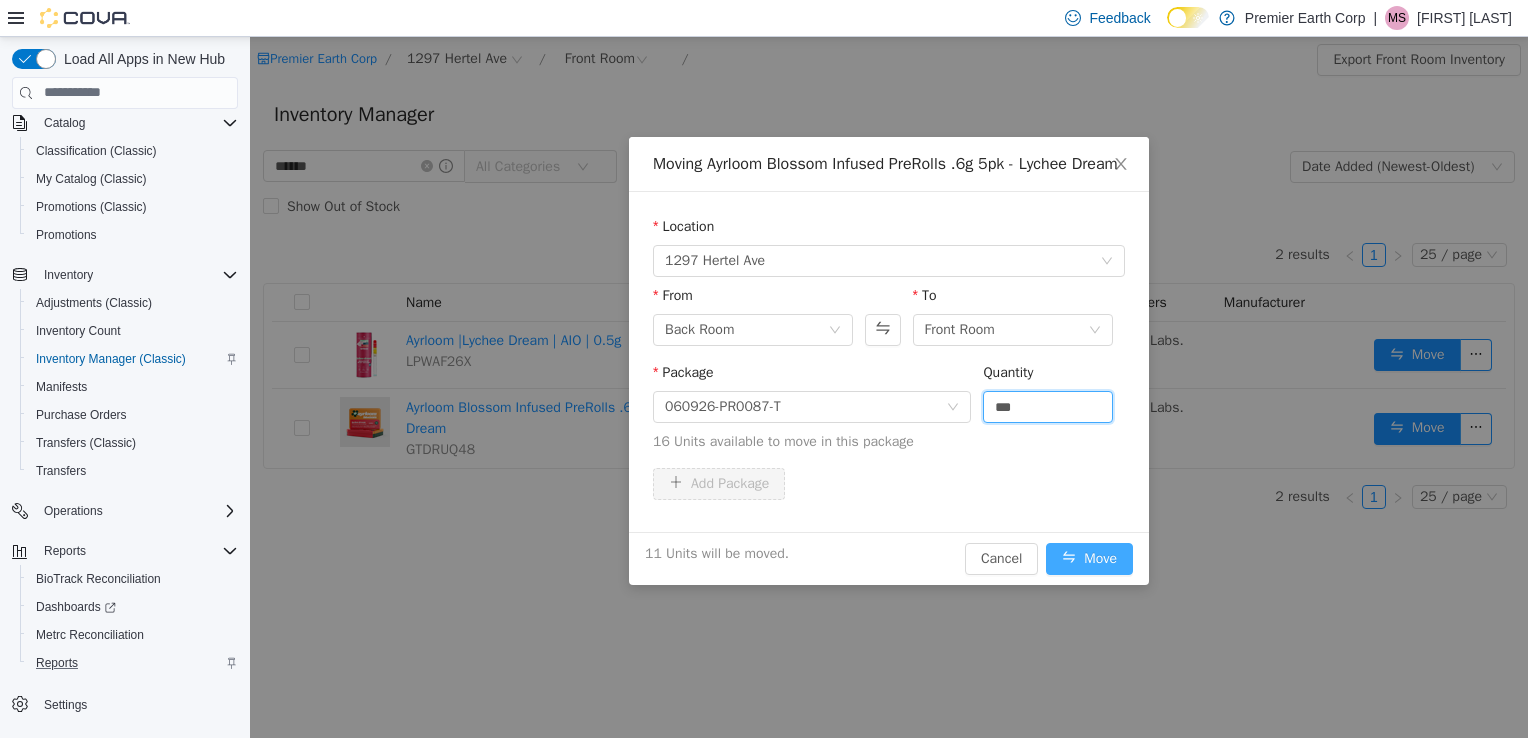 type on "**" 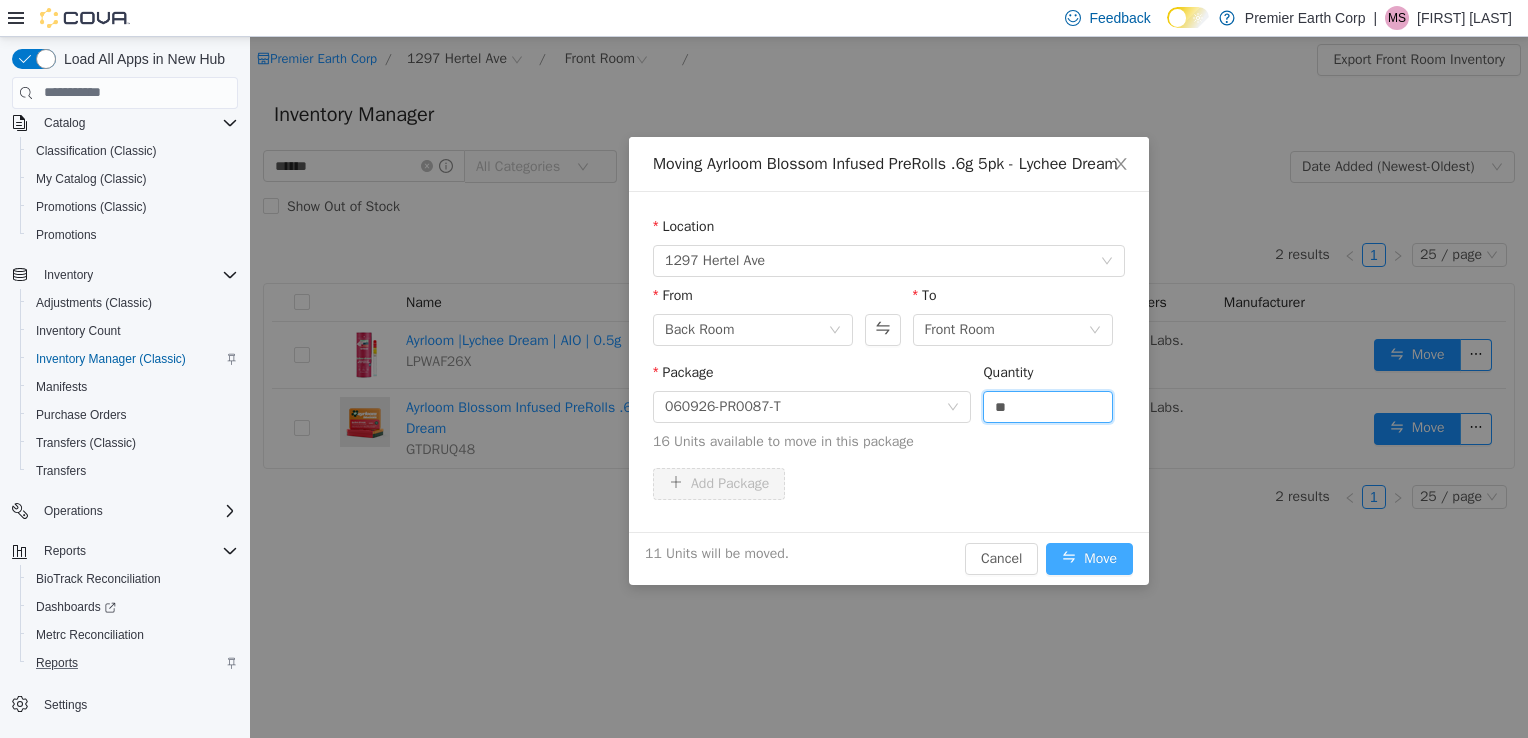 click on "Move" at bounding box center [1089, 558] 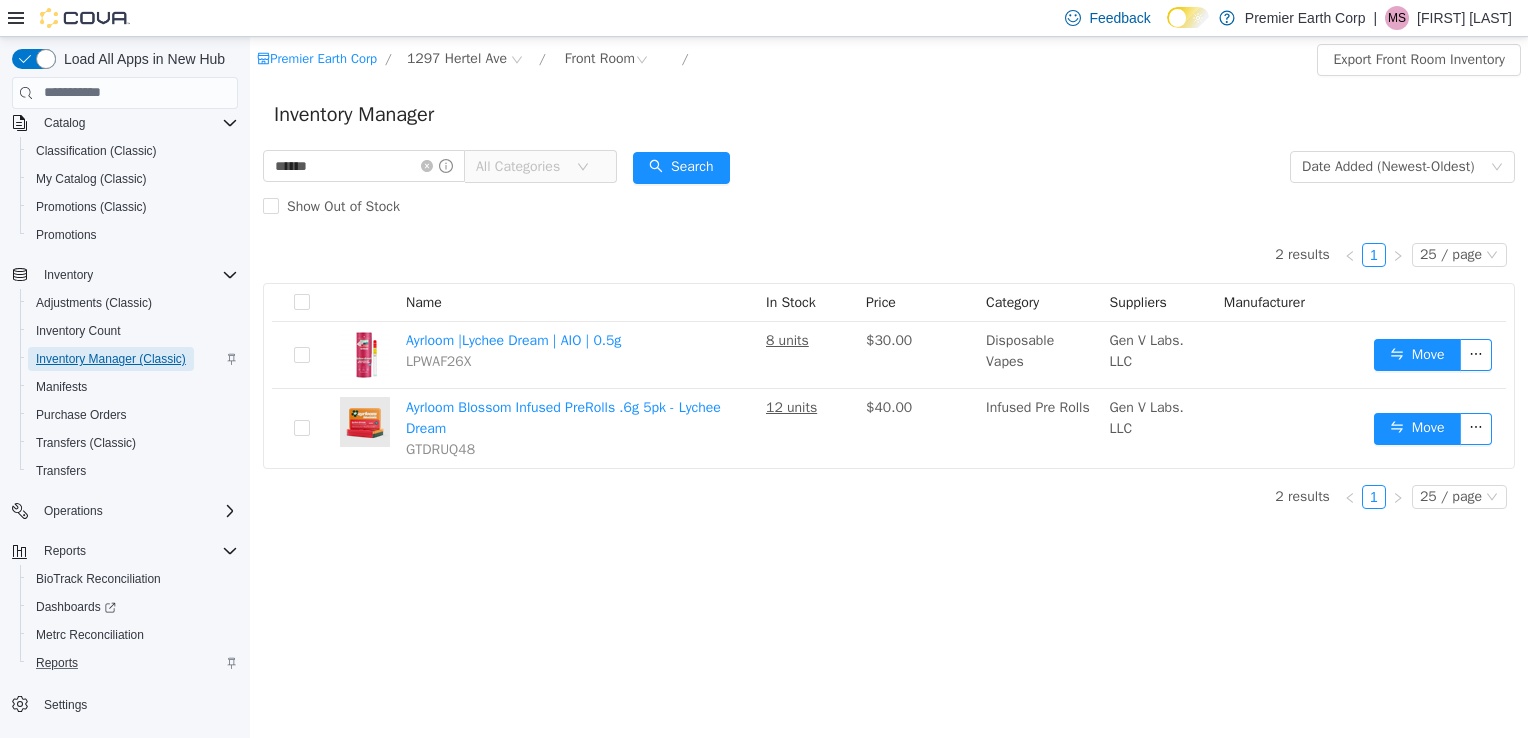 click on "Inventory Manager (Classic)" at bounding box center [111, 359] 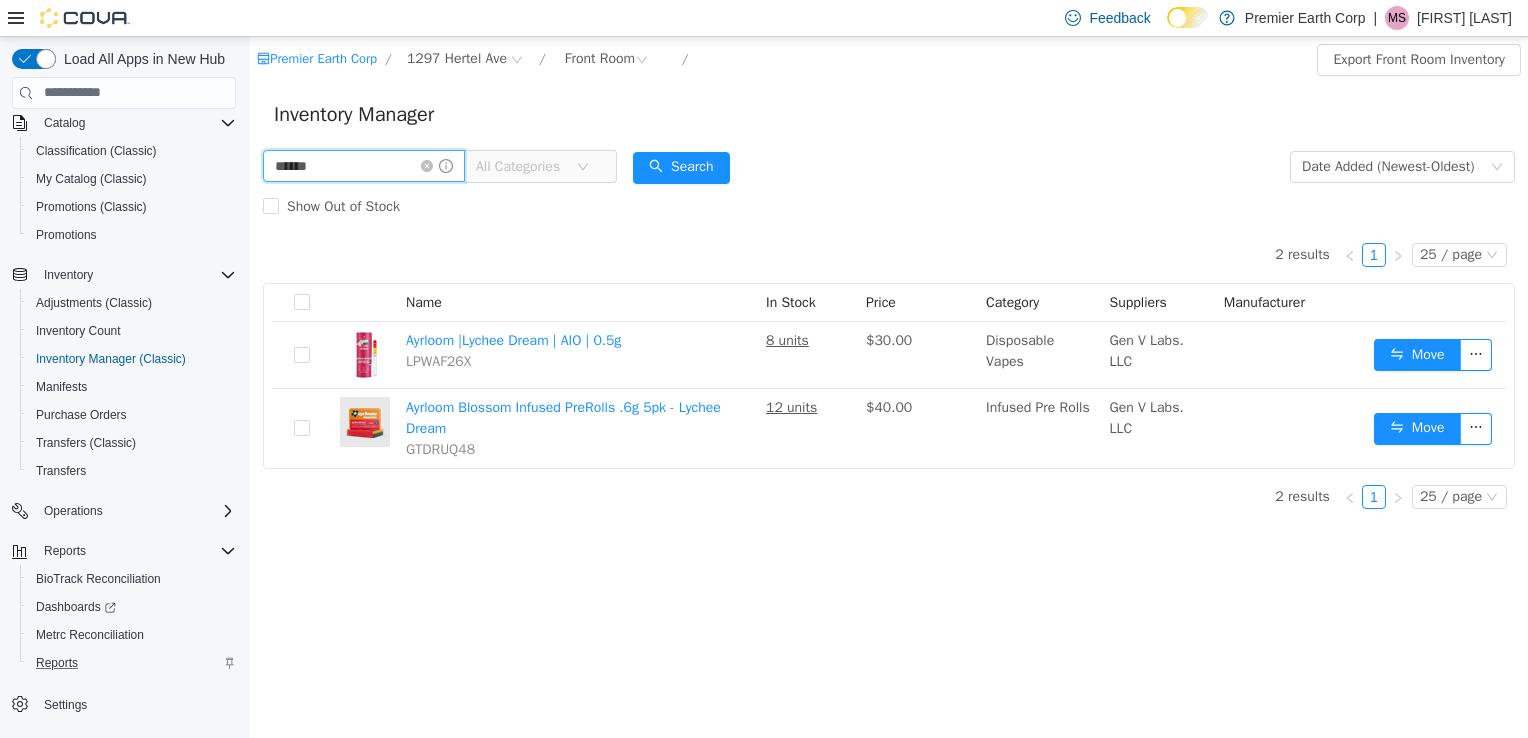 click on "******" at bounding box center [364, 165] 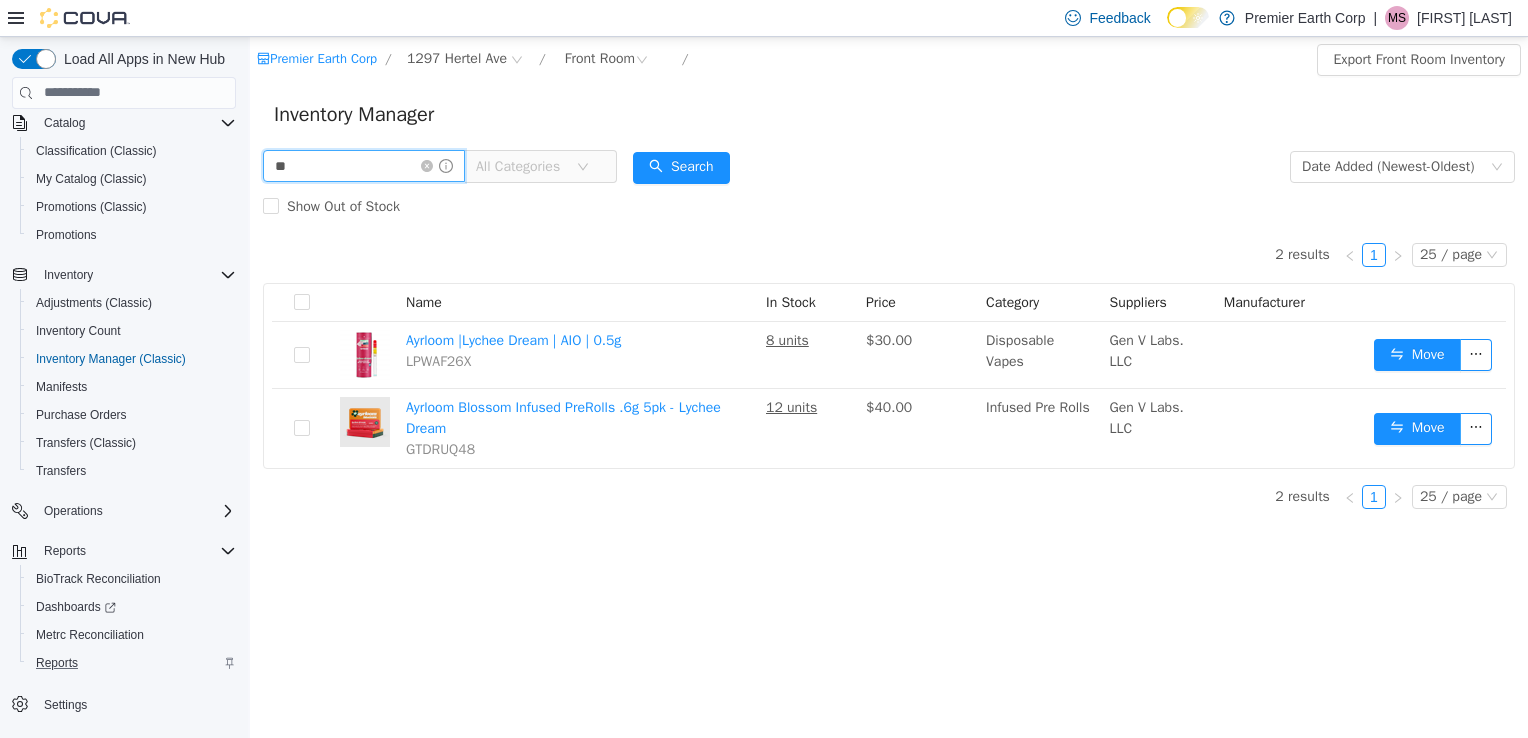 type on "*" 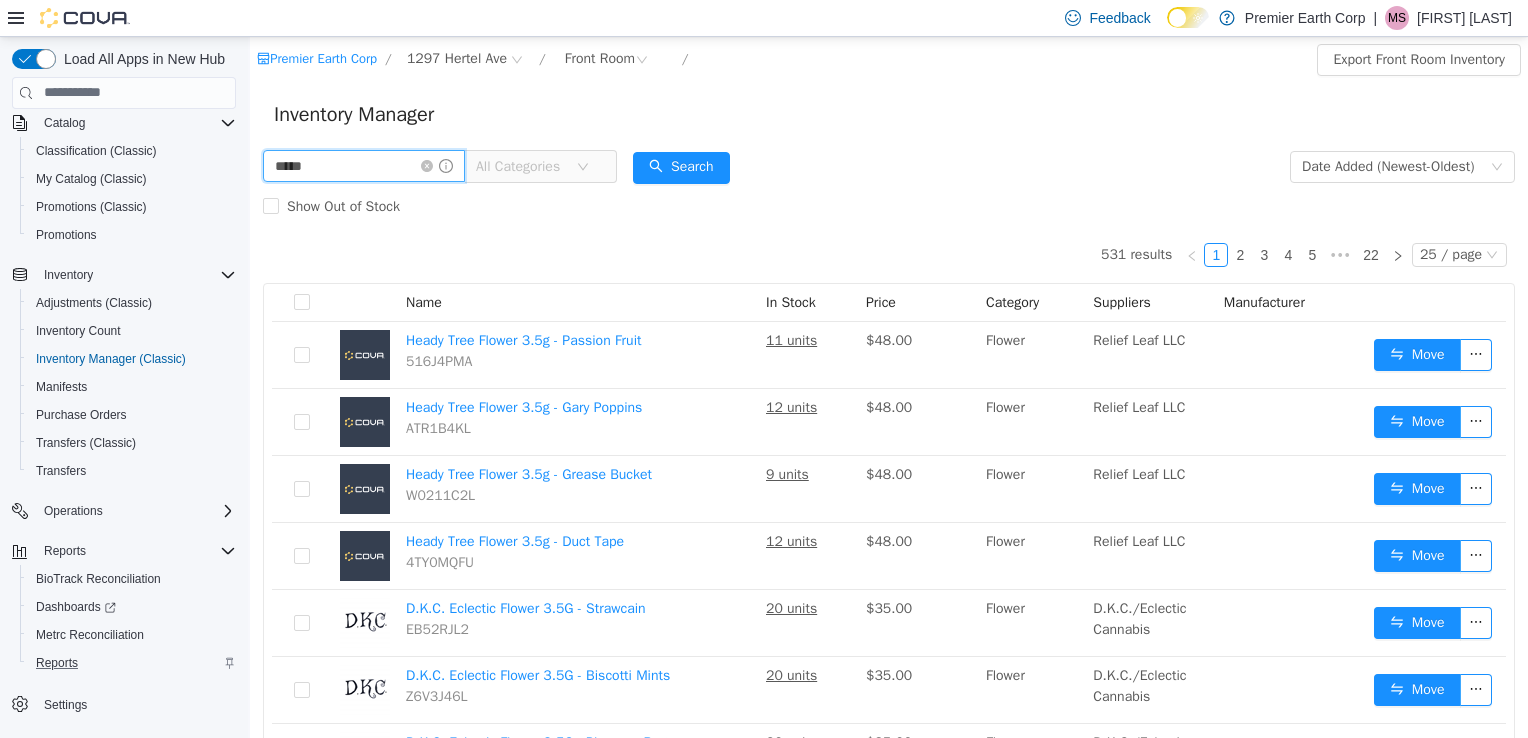type on "*****" 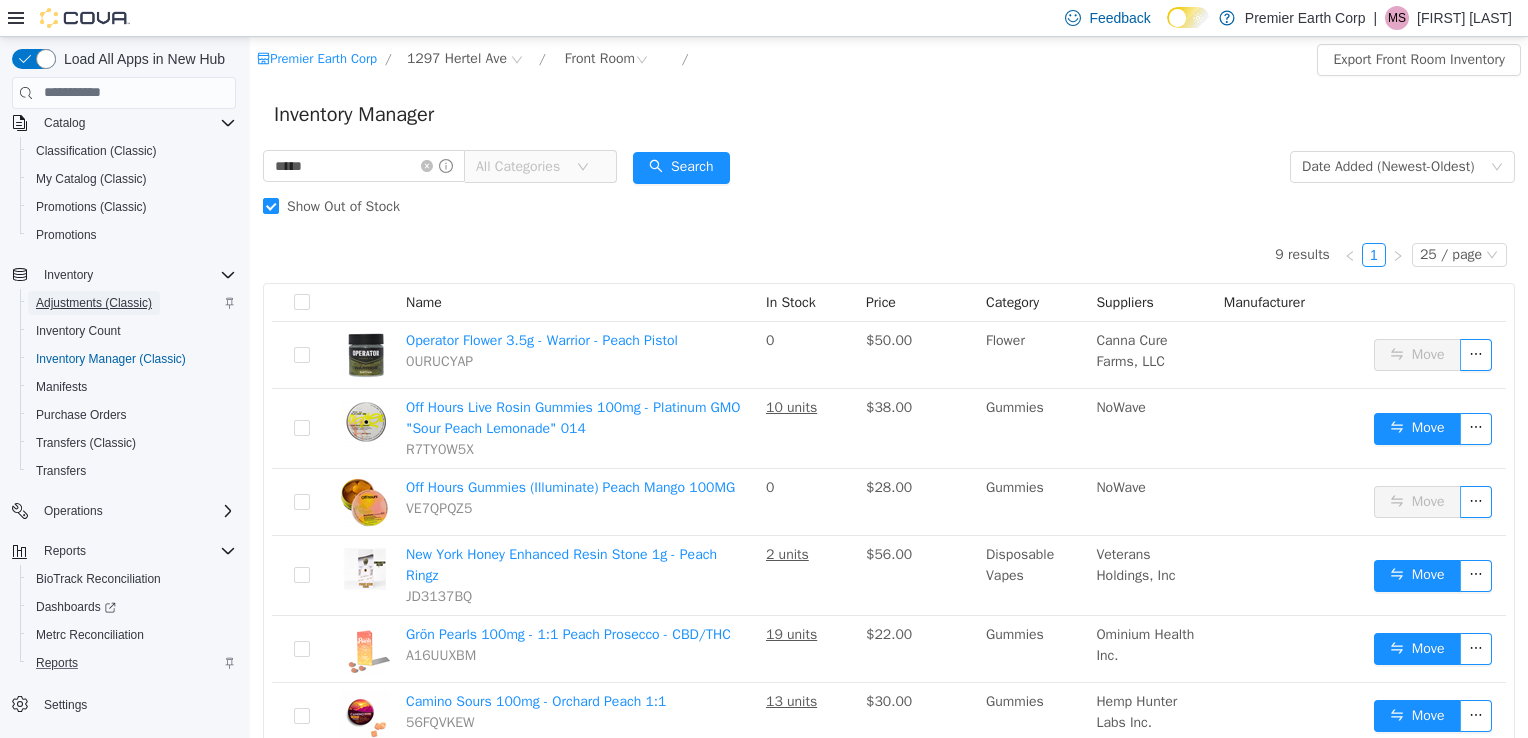 click on "Adjustments (Classic)" at bounding box center [94, 303] 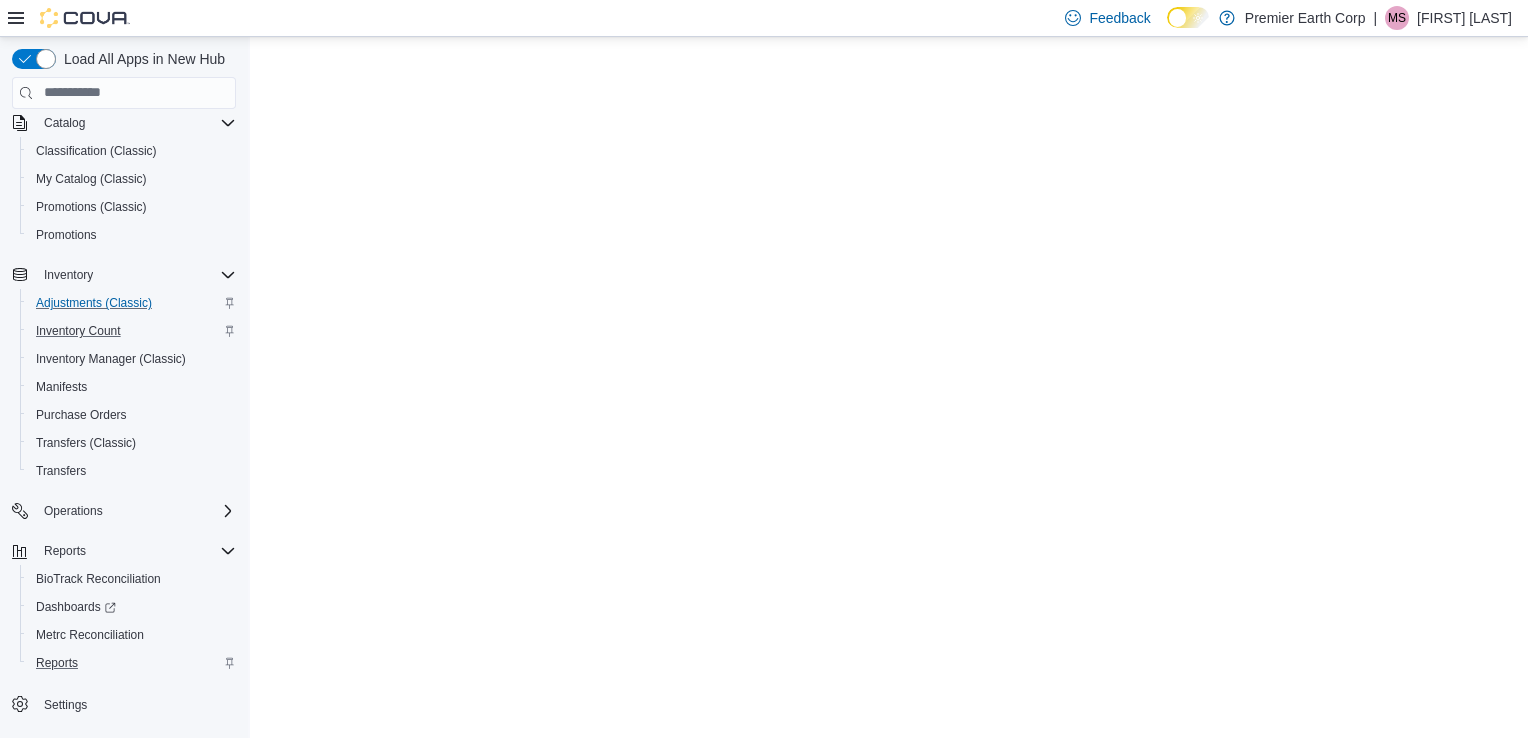 scroll, scrollTop: 0, scrollLeft: 0, axis: both 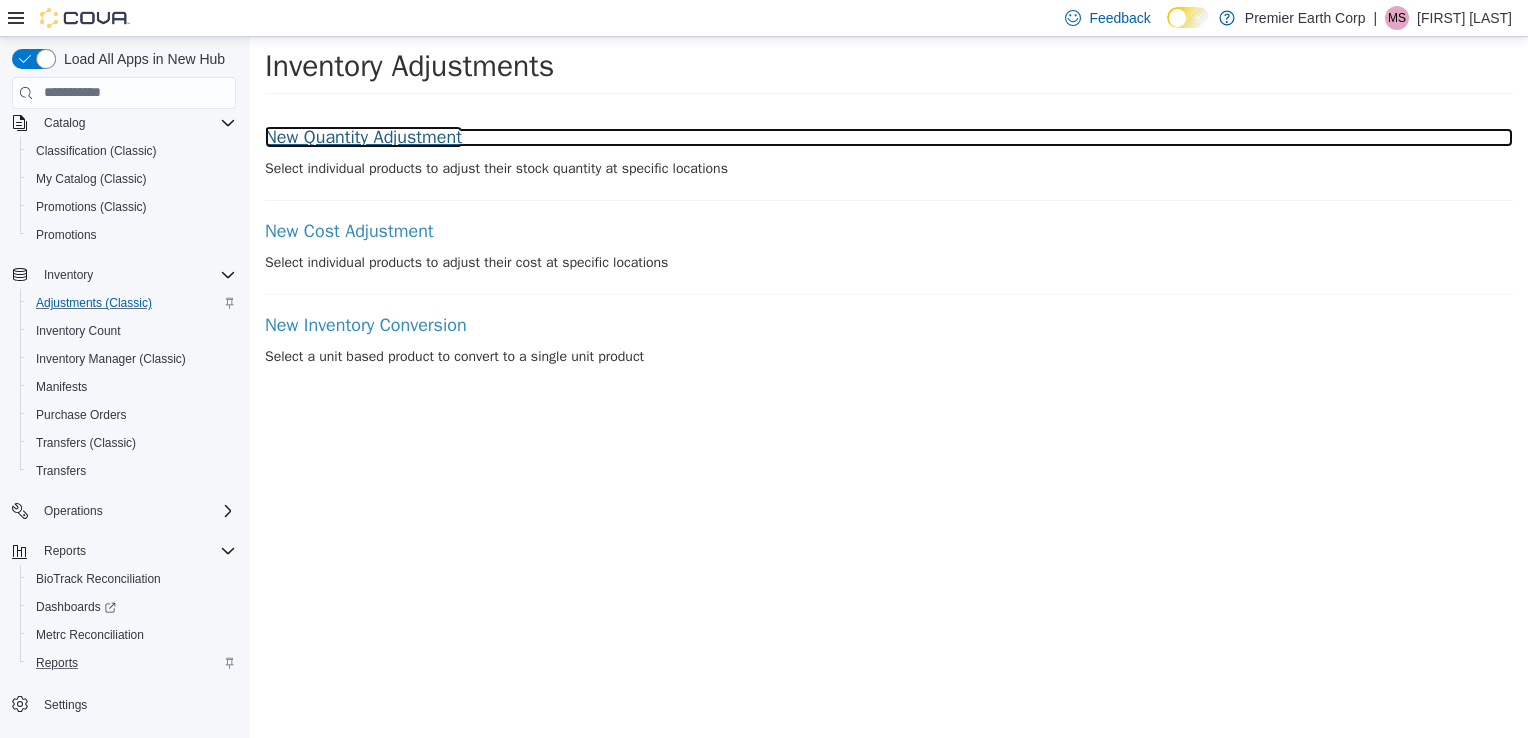 click on "New Quantity Adjustment" at bounding box center [889, 137] 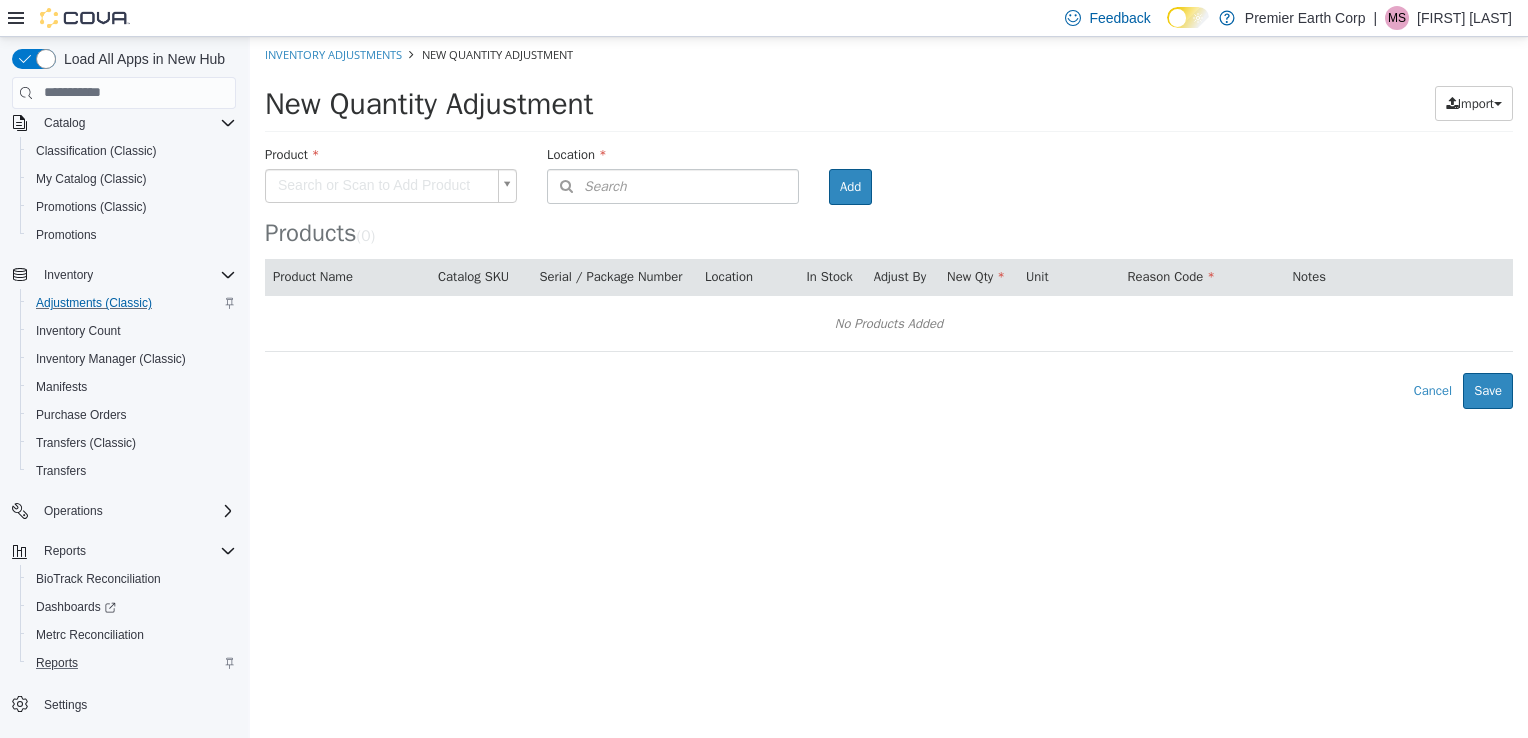 click on "×
Inventory Adjustments
New Quantity Adjustment
New Quantity Adjustment
Import  Inventory Export (.CSV) Package List (.TXT)
Product     Search or Scan to Add Product                             Location Search Type 3 or more characters or browse       Premier Earth Corp     (1)         1297 Hertel Ave         Room   Add Products  ( 0 ) Product Name Catalog SKU Serial / Package Number Location In Stock Adjust By New Qty Unit Reason Code Notes No Products Added Error saving adjustment please resolve the errors above. Cancel Save" at bounding box center (889, 222) 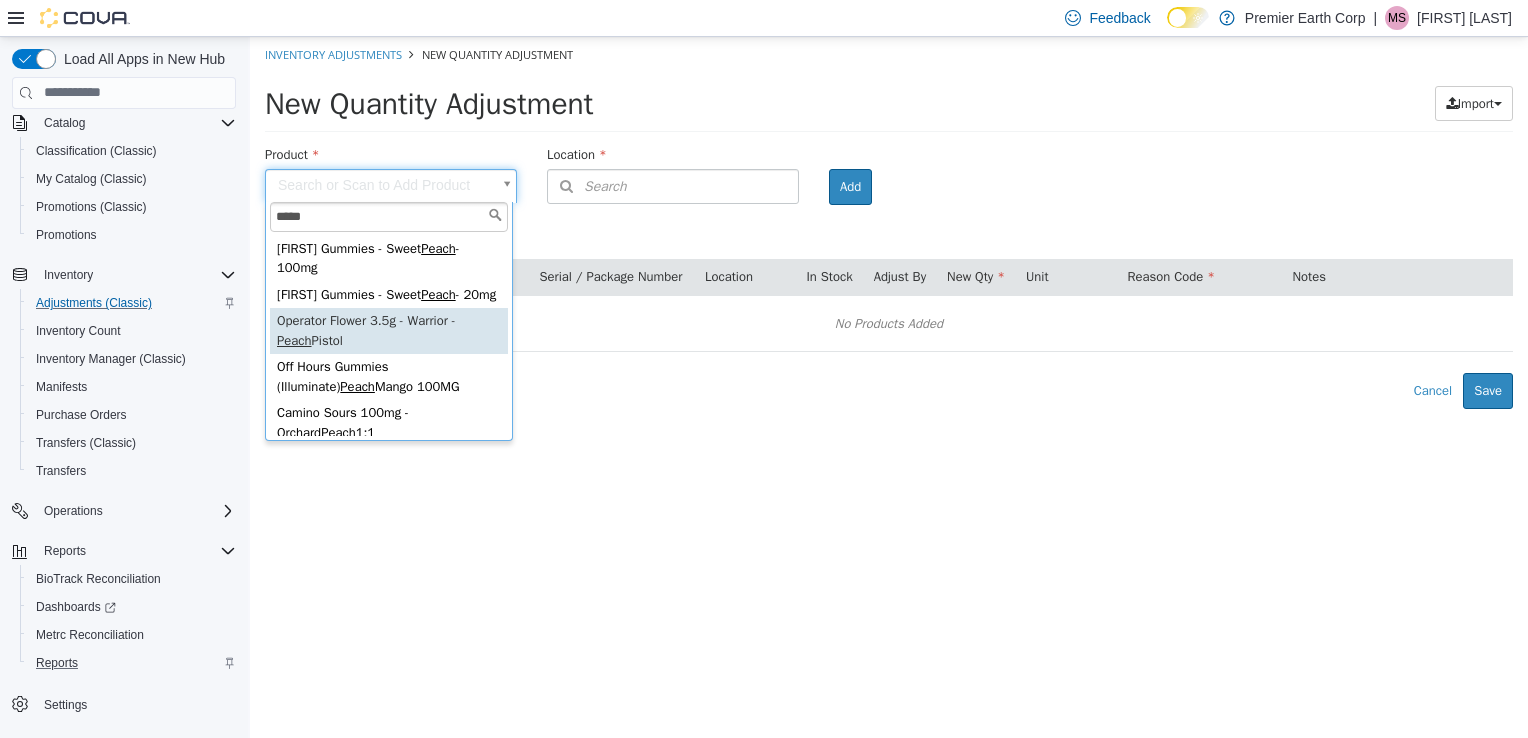 type on "*****" 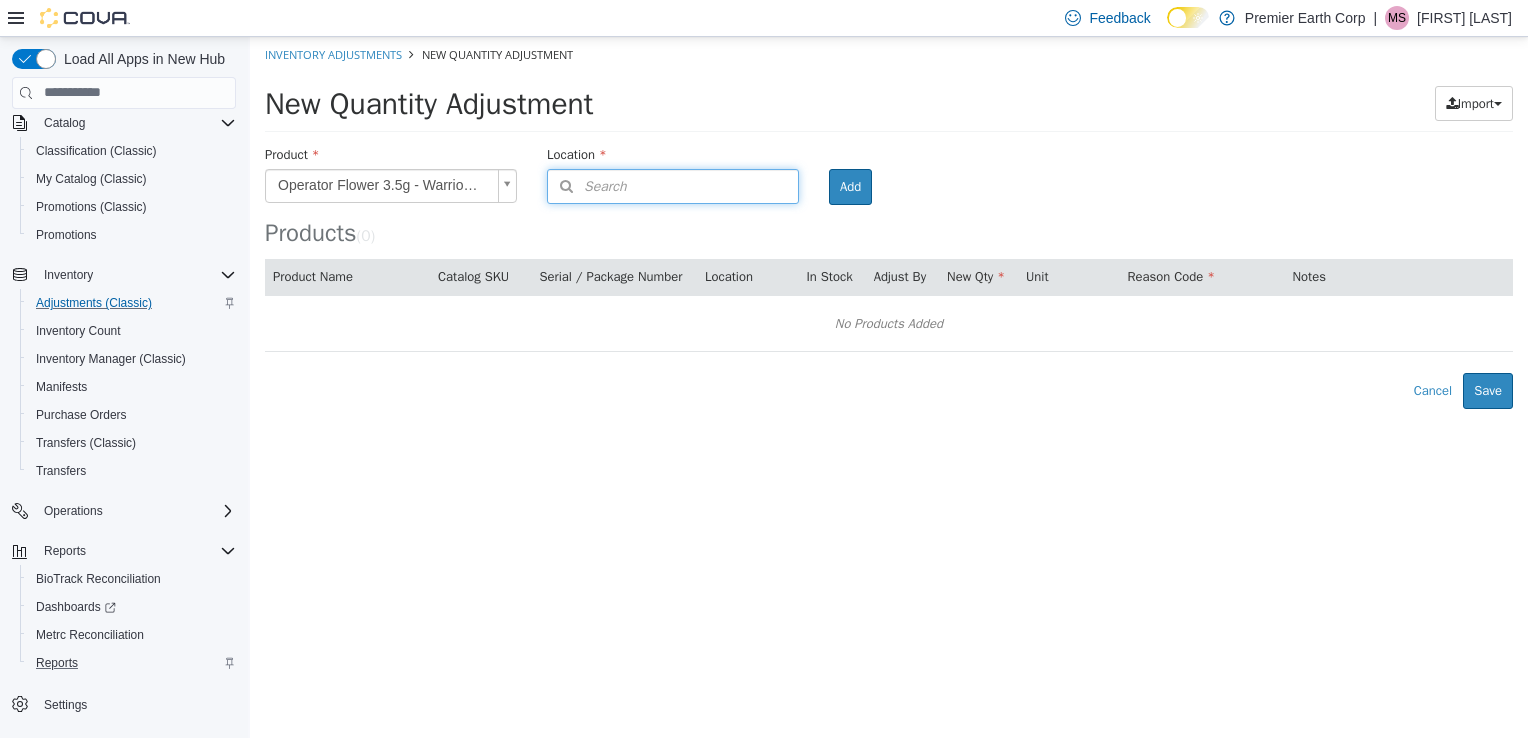 click on "Search" at bounding box center [673, 185] 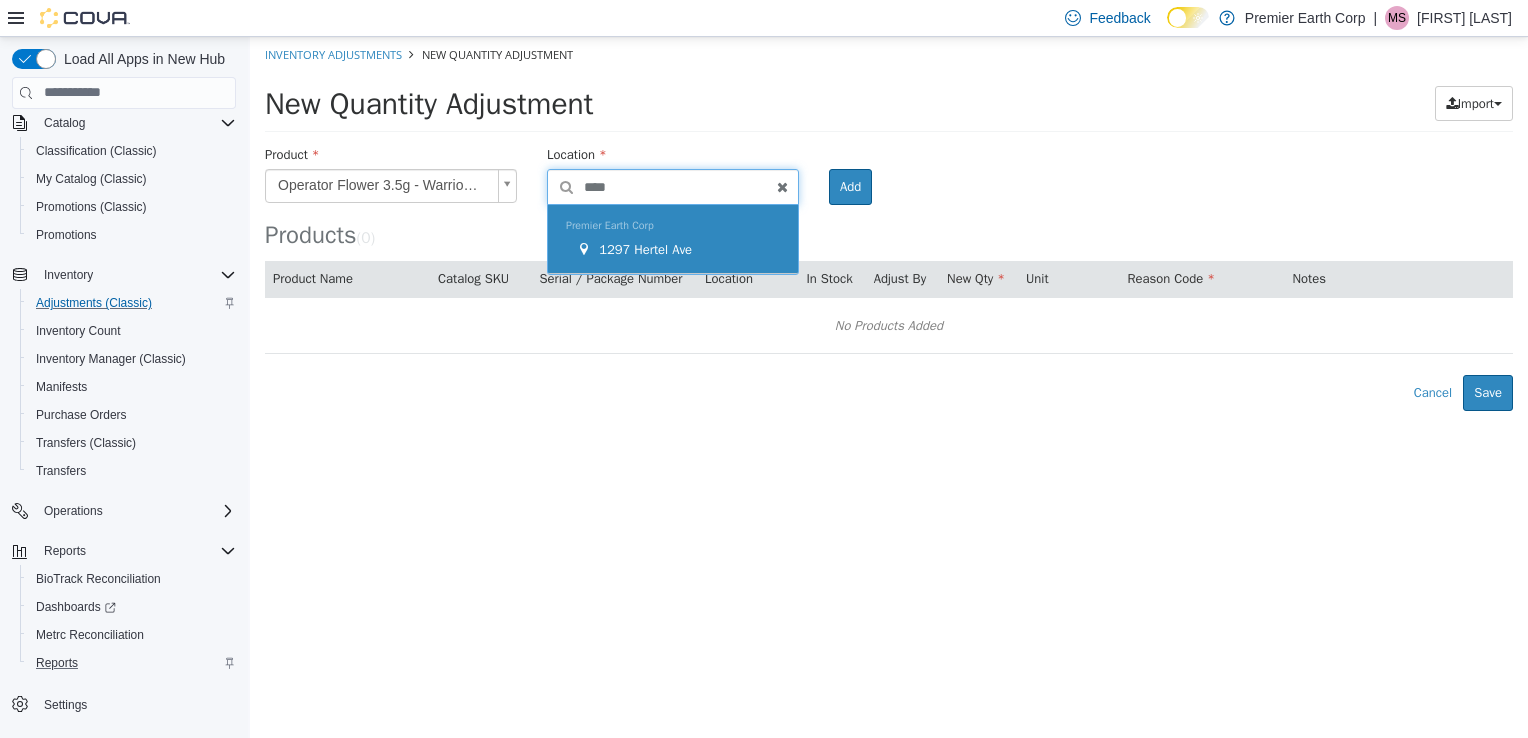 type on "****" 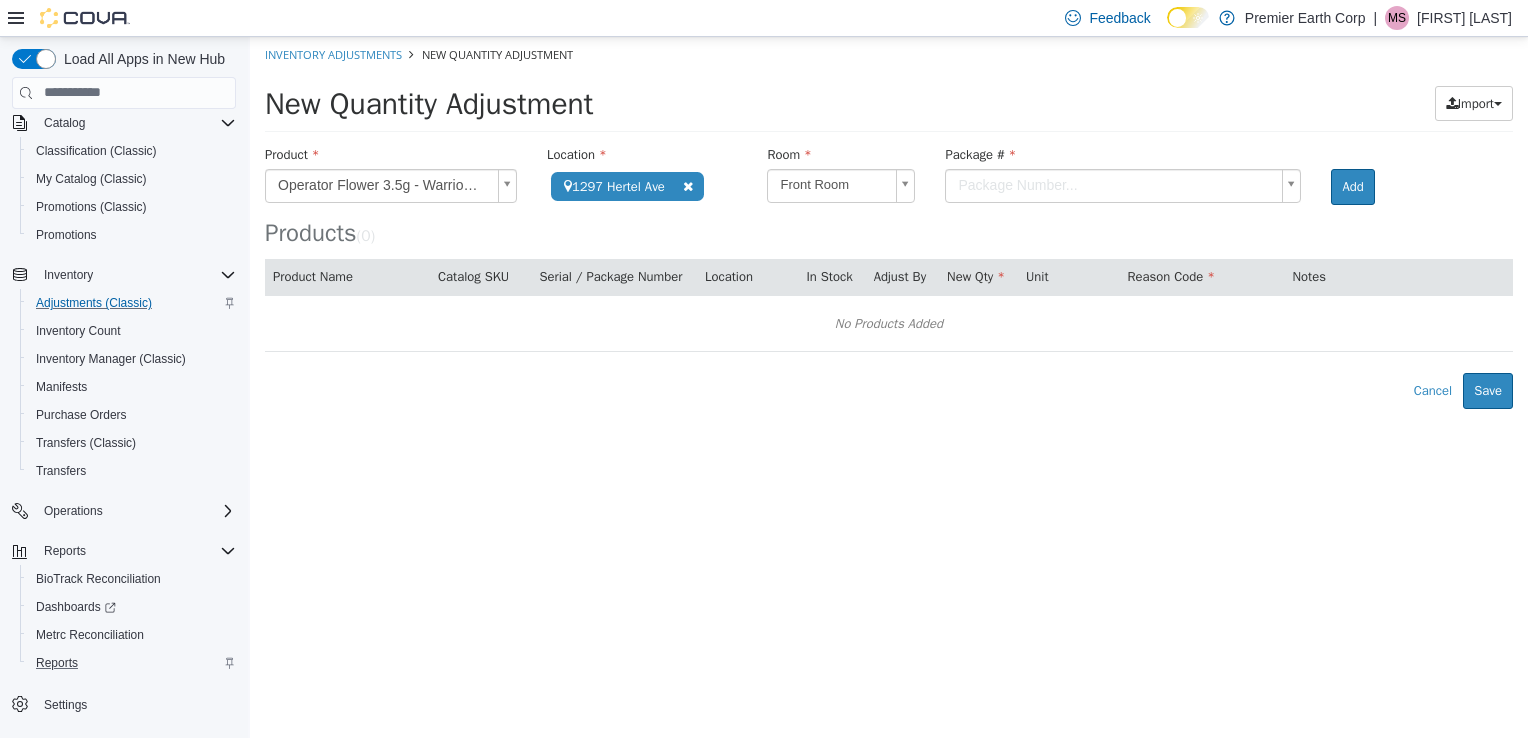 click on "**********" at bounding box center [889, 222] 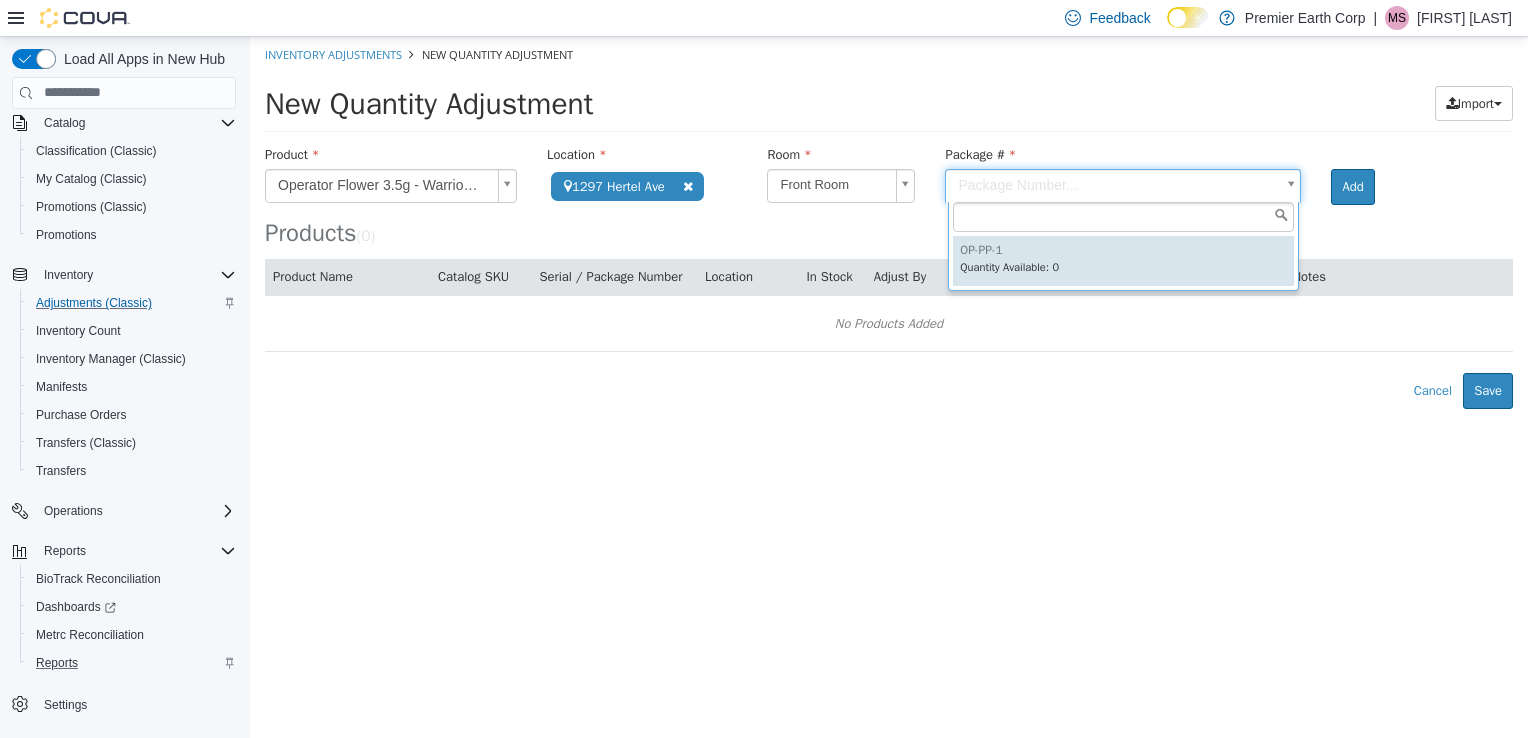 type on "*******" 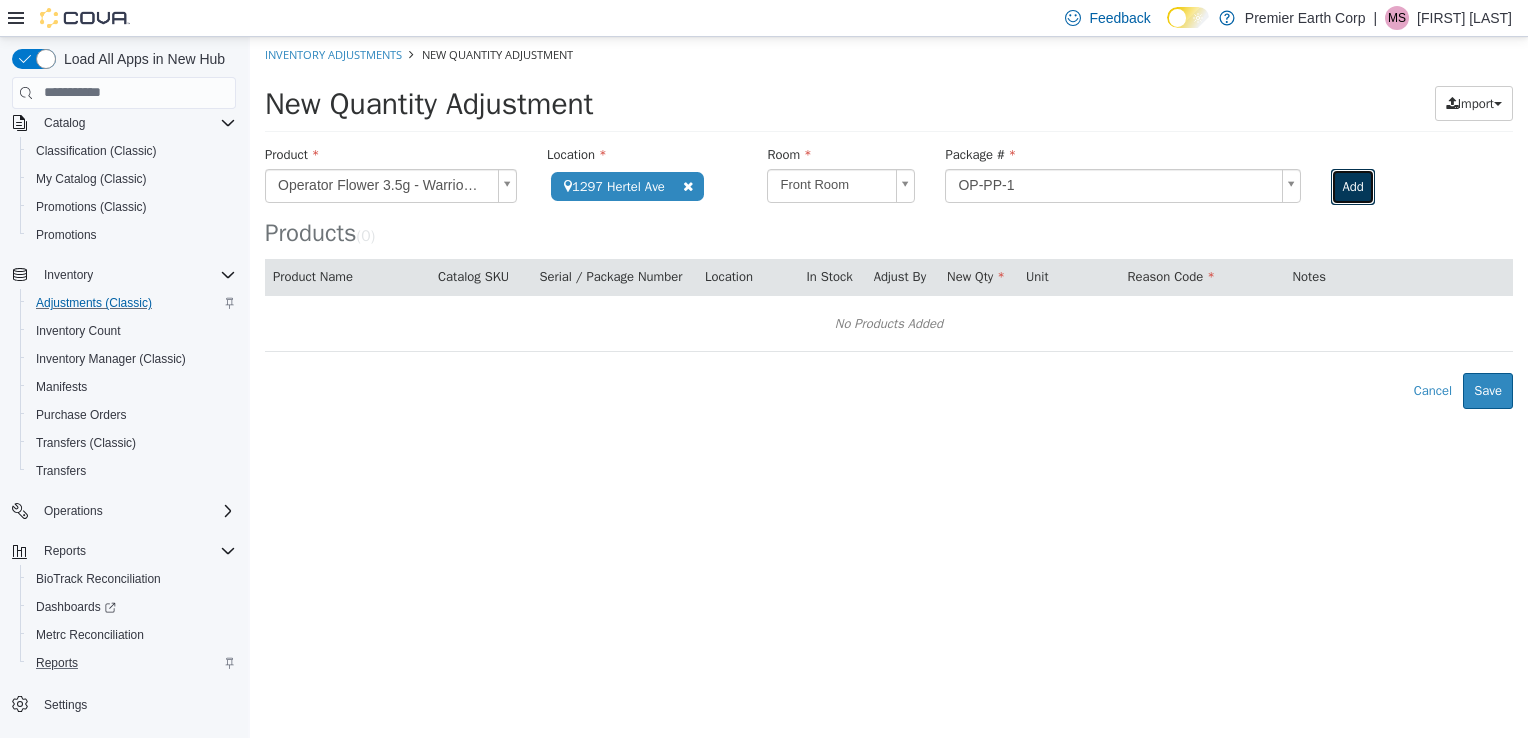 click on "Add" at bounding box center [1352, 186] 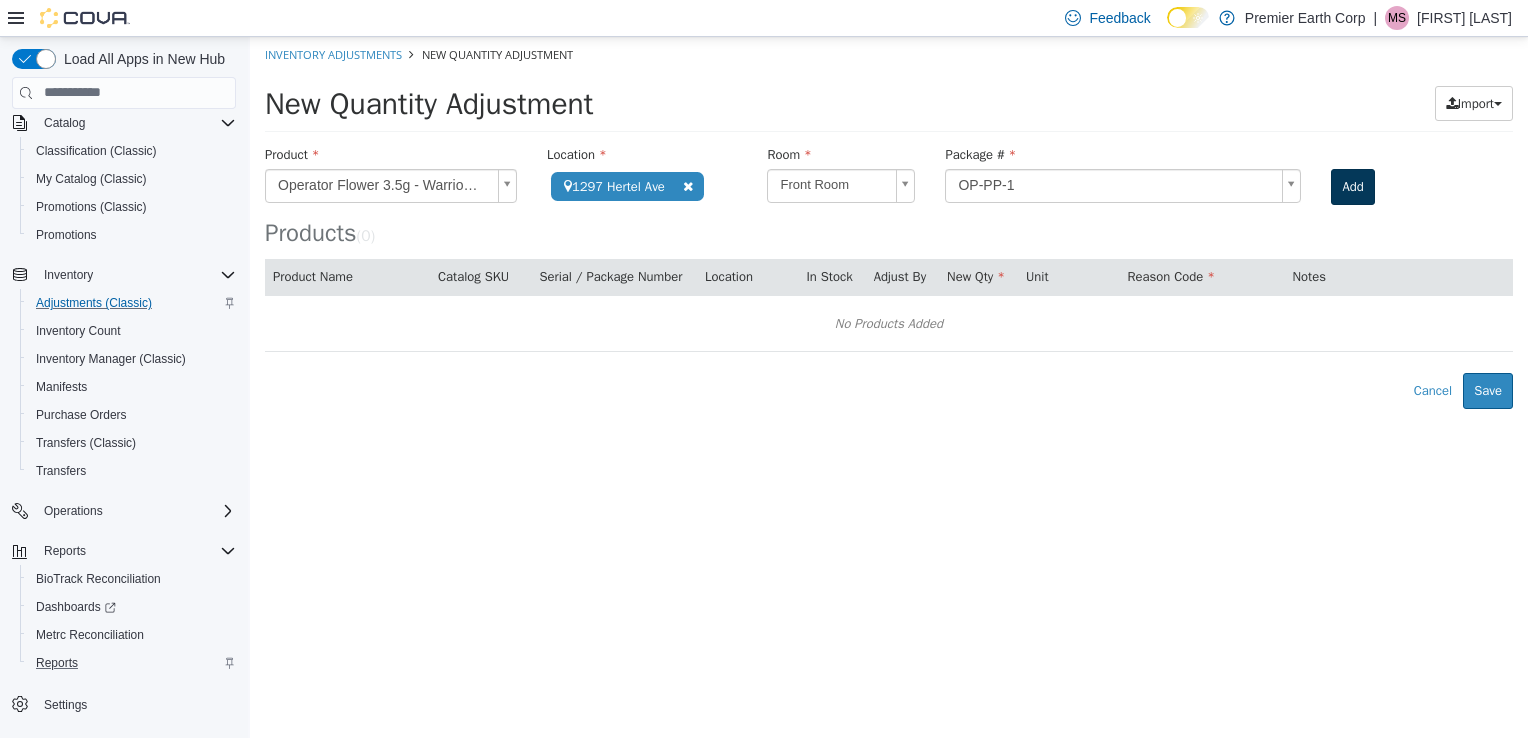 type 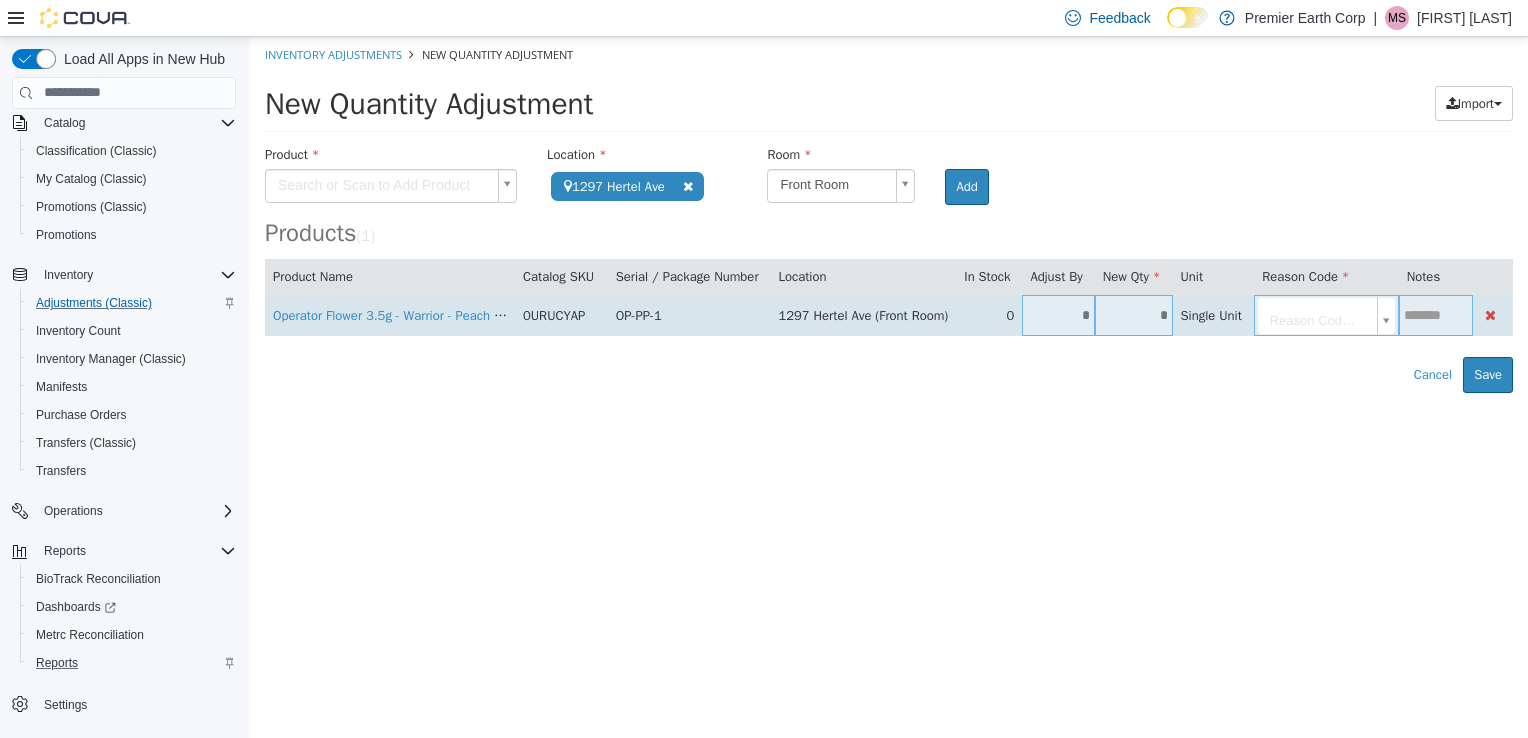 click on "*" at bounding box center [1058, 314] 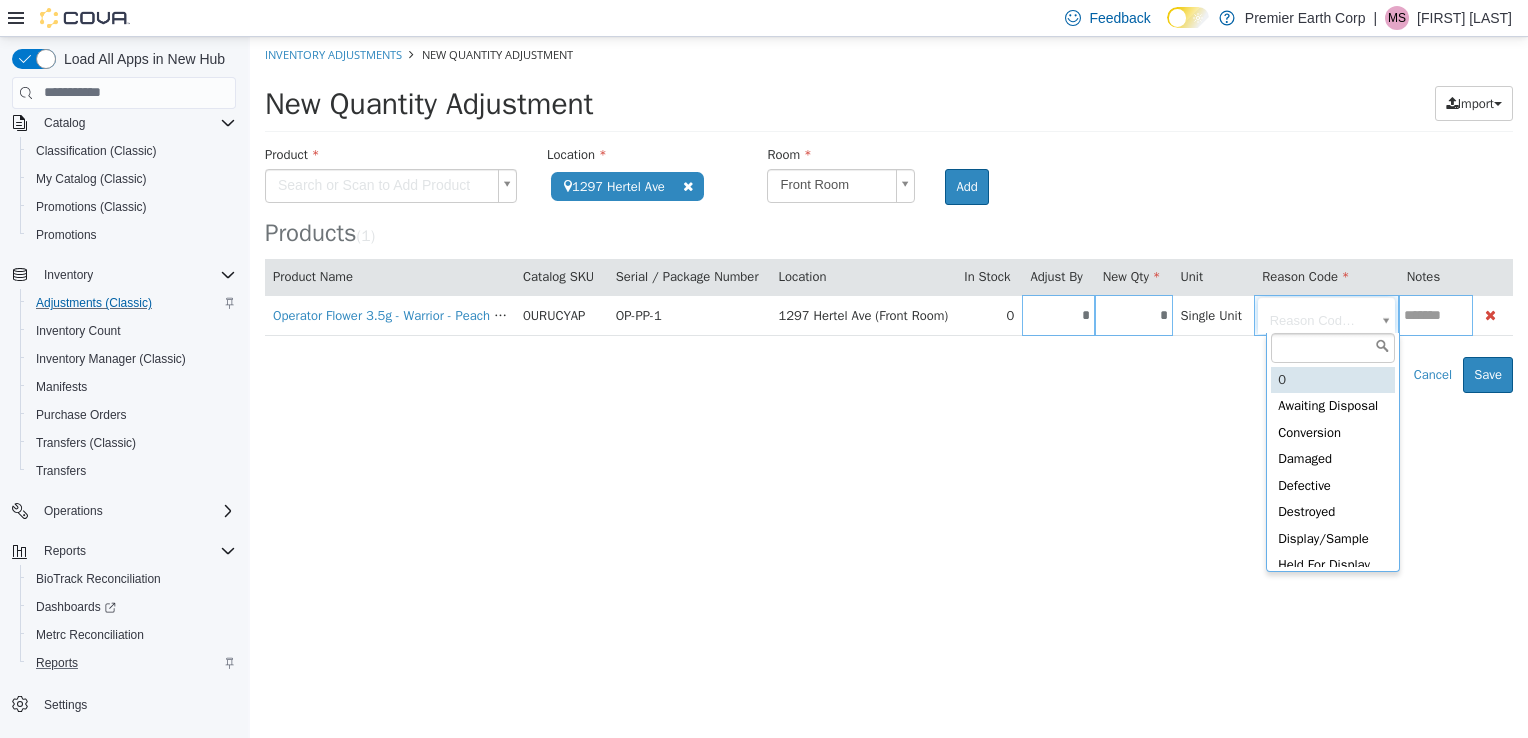 type on "**********" 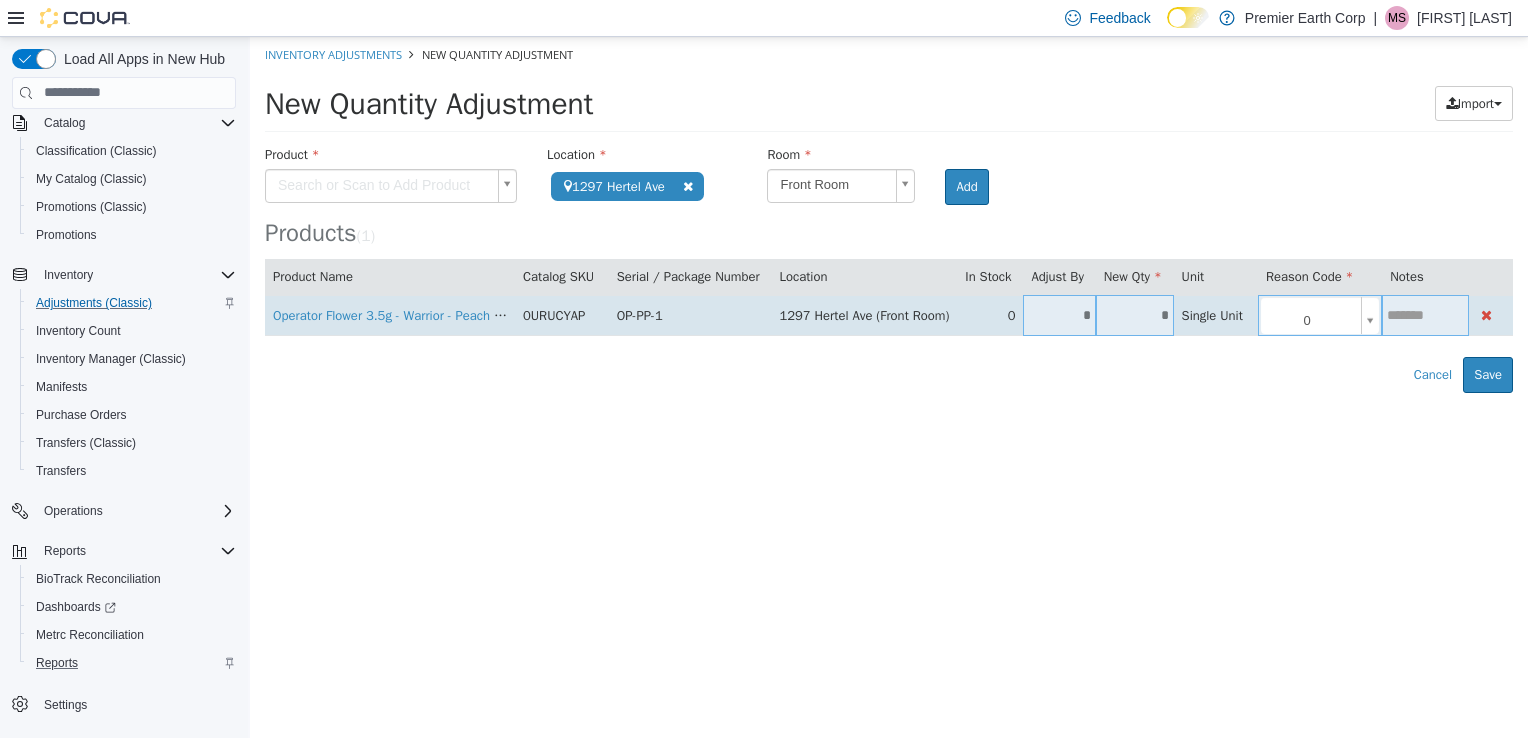 click at bounding box center [1425, 314] 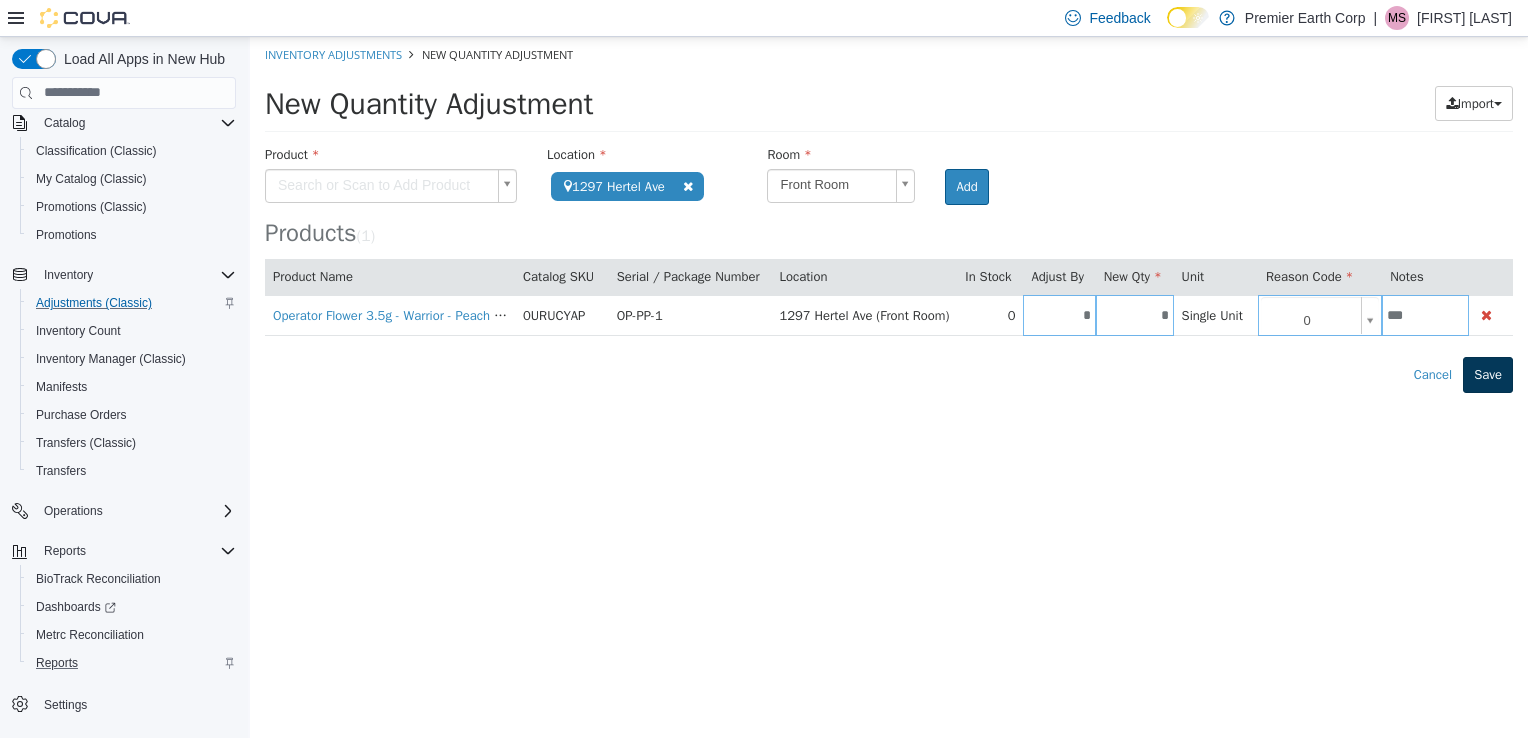 type on "***" 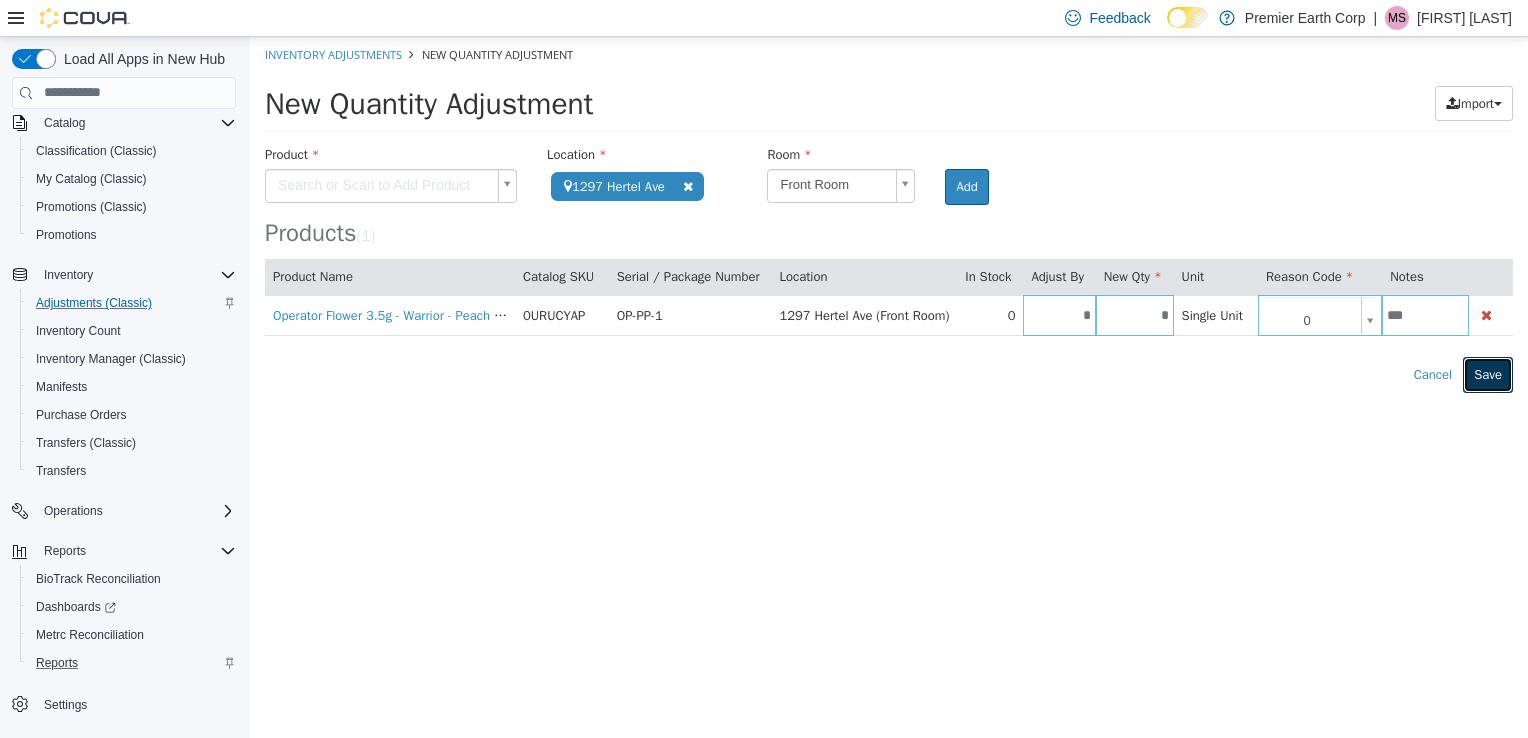 click on "Save" at bounding box center [1488, 374] 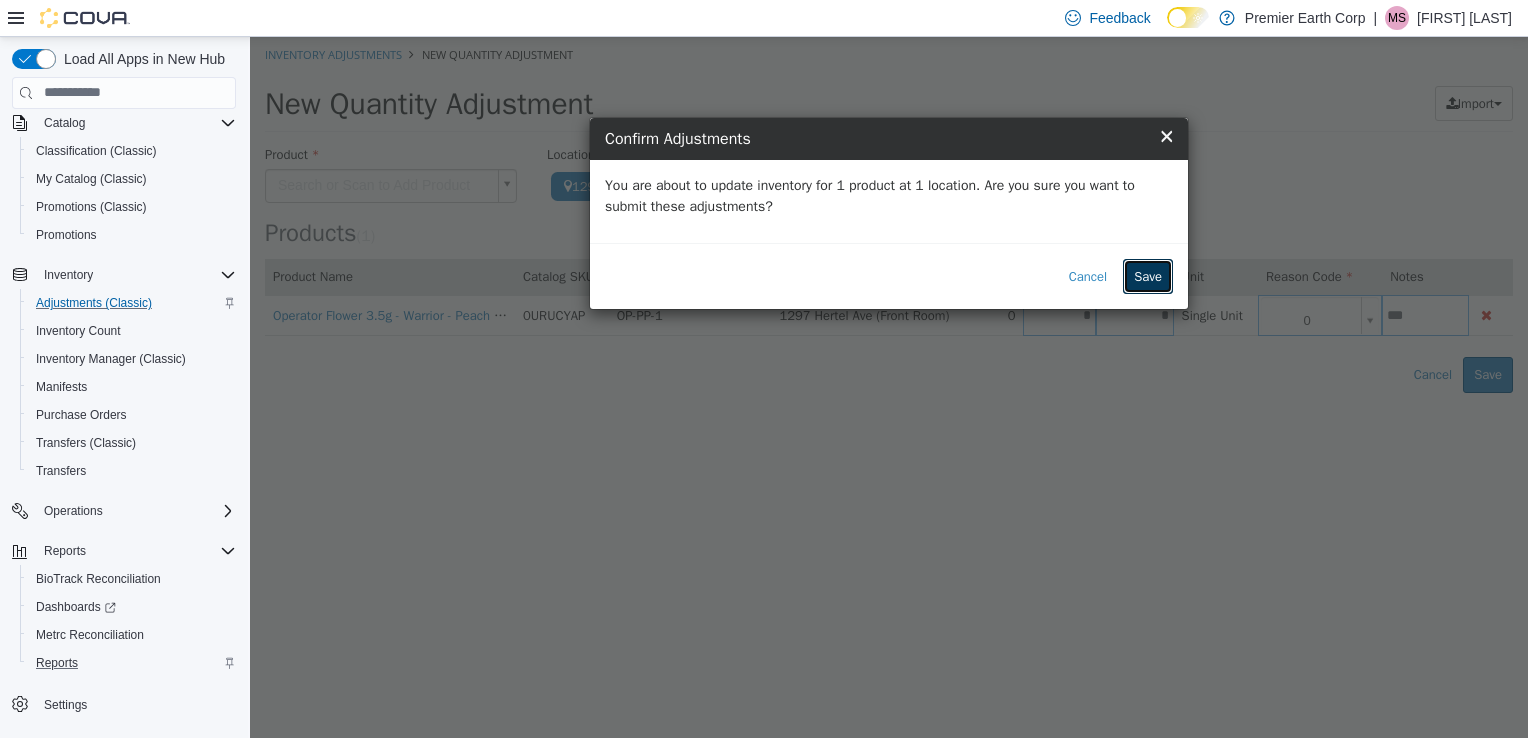 click on "Save" at bounding box center [1148, 276] 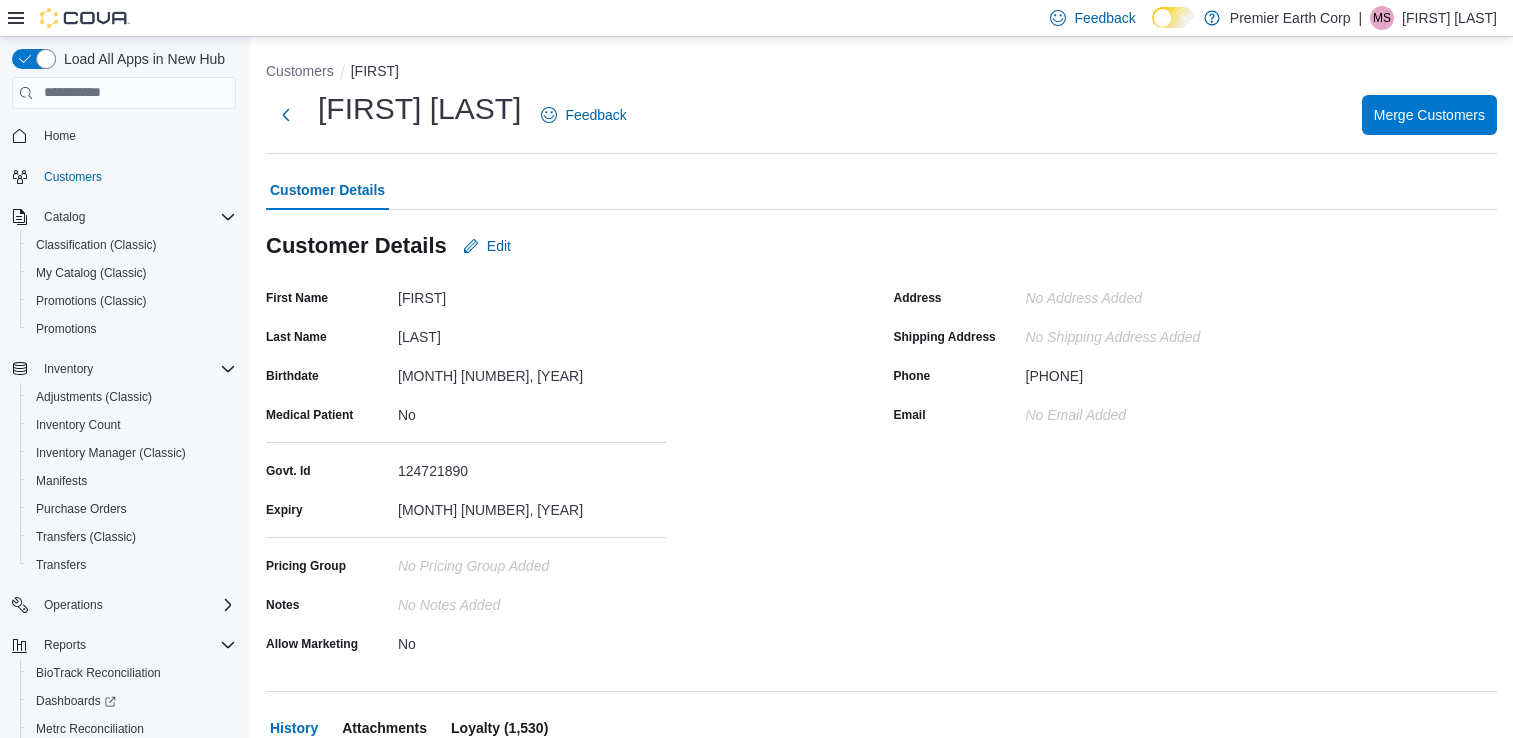 scroll, scrollTop: 350, scrollLeft: 0, axis: vertical 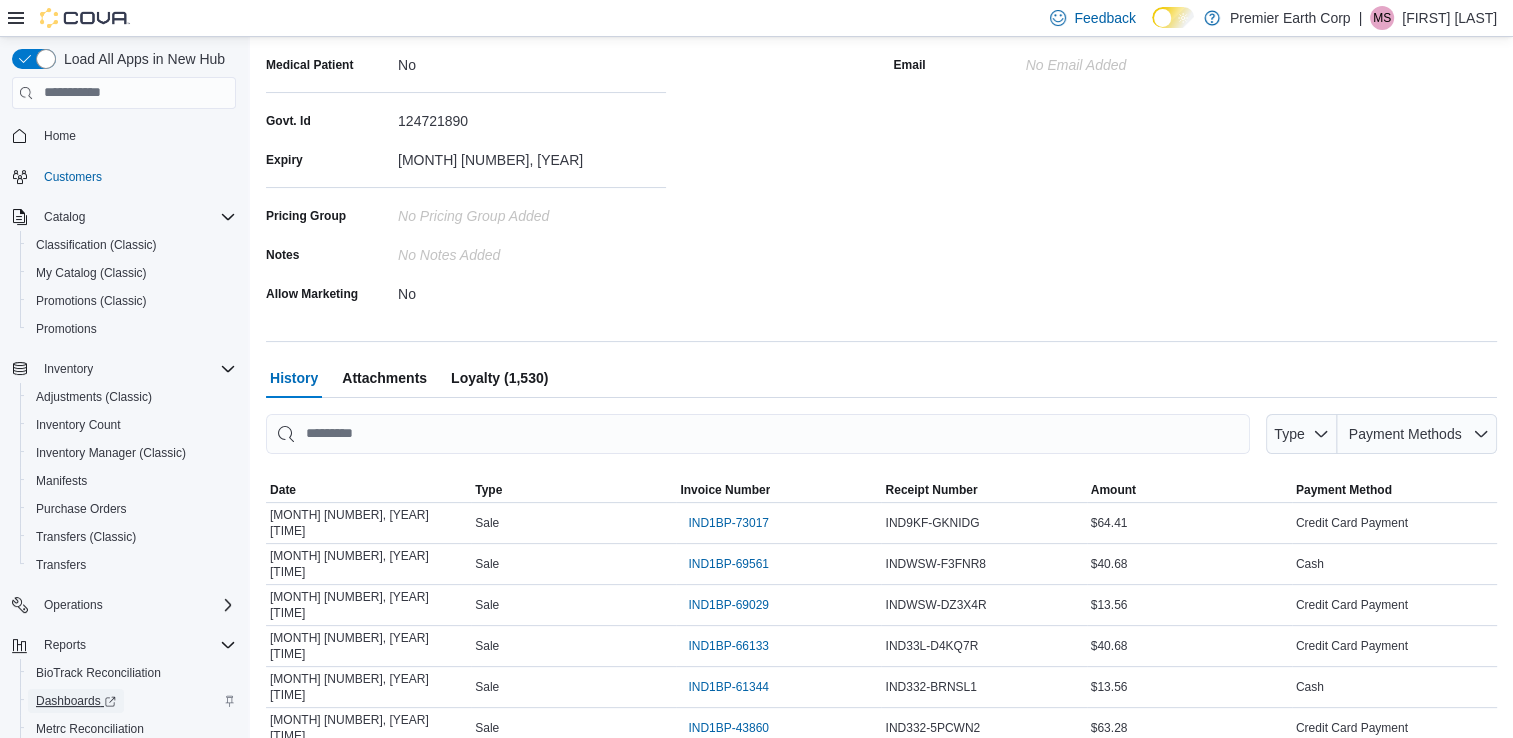 click on "Dashboards" at bounding box center [76, 701] 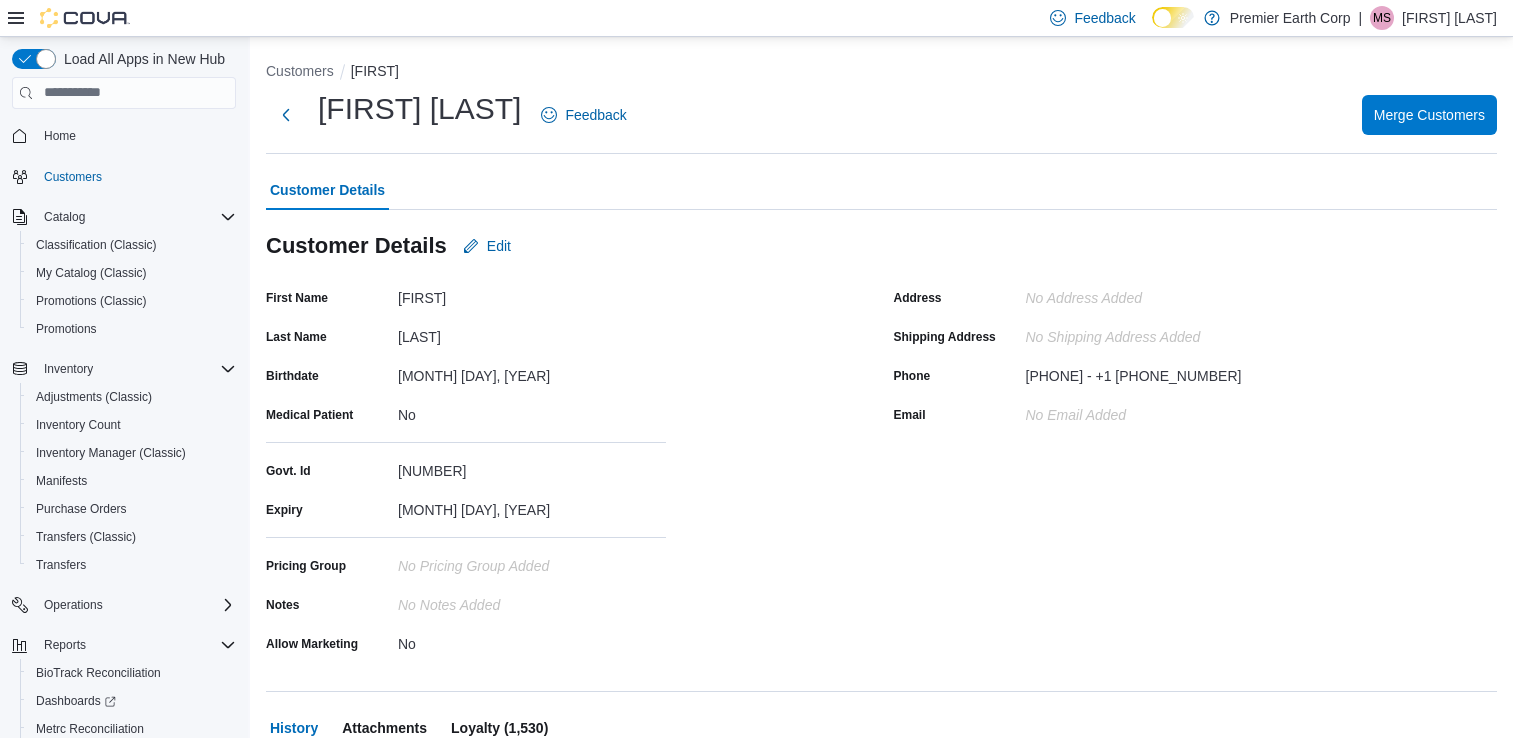 scroll, scrollTop: 350, scrollLeft: 0, axis: vertical 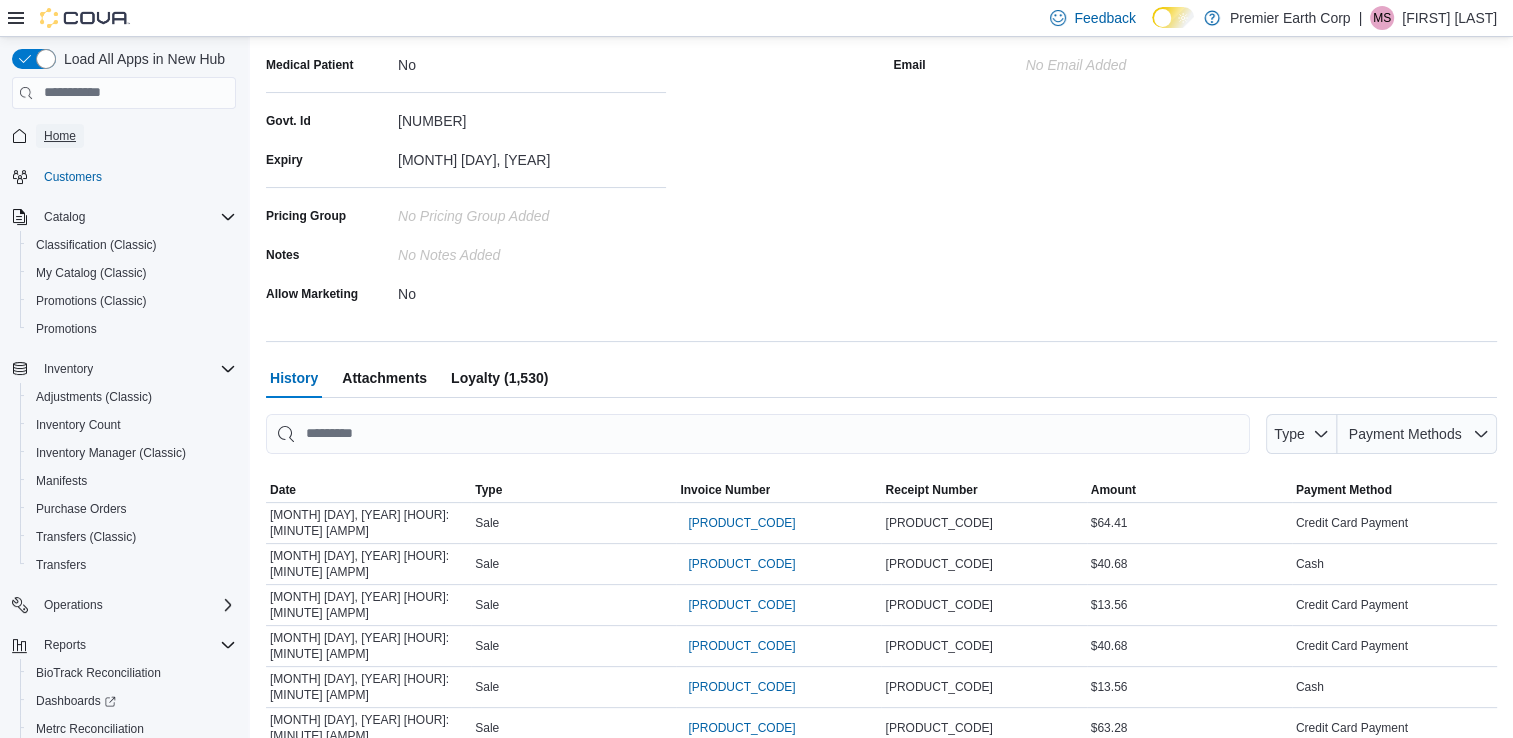 click on "Home" at bounding box center (60, 136) 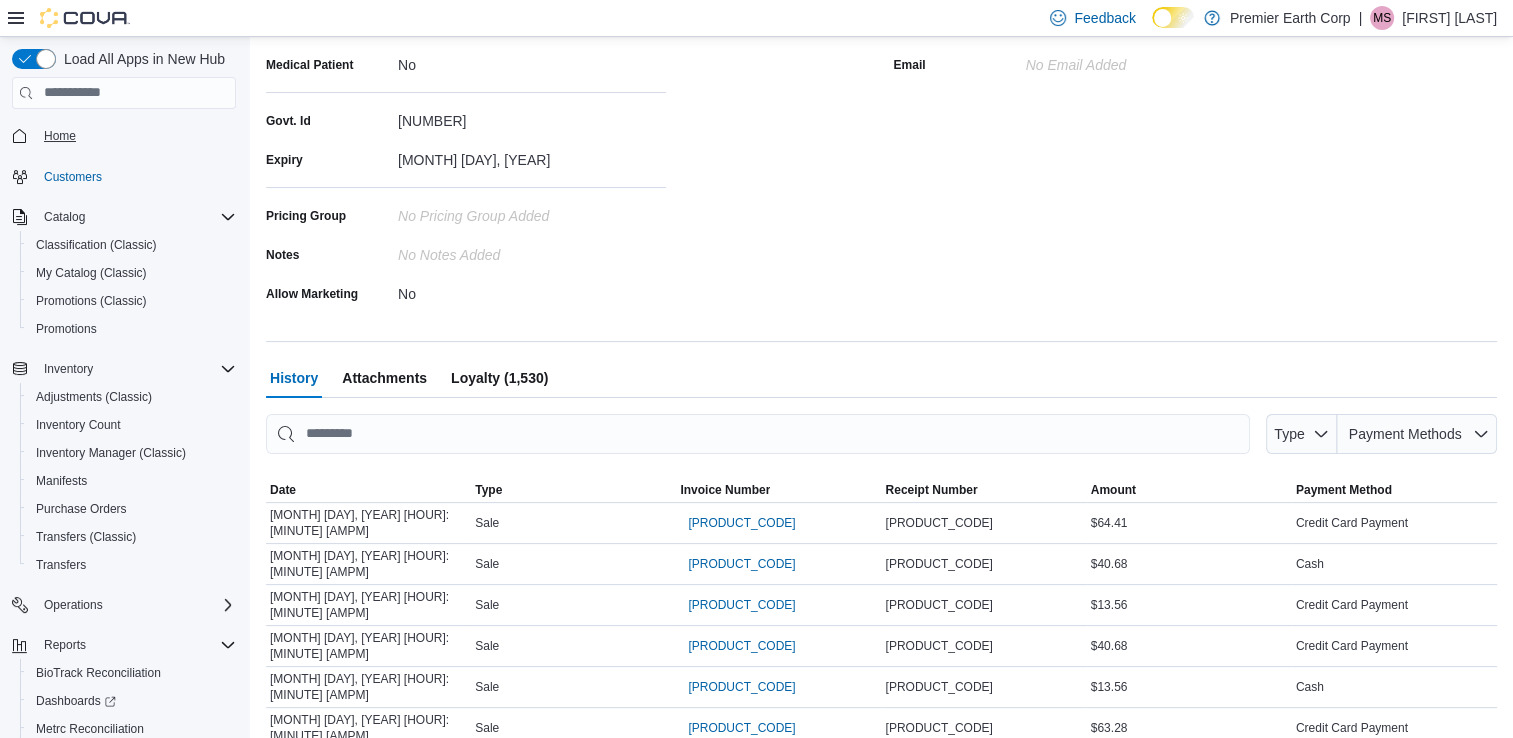 scroll, scrollTop: 0, scrollLeft: 0, axis: both 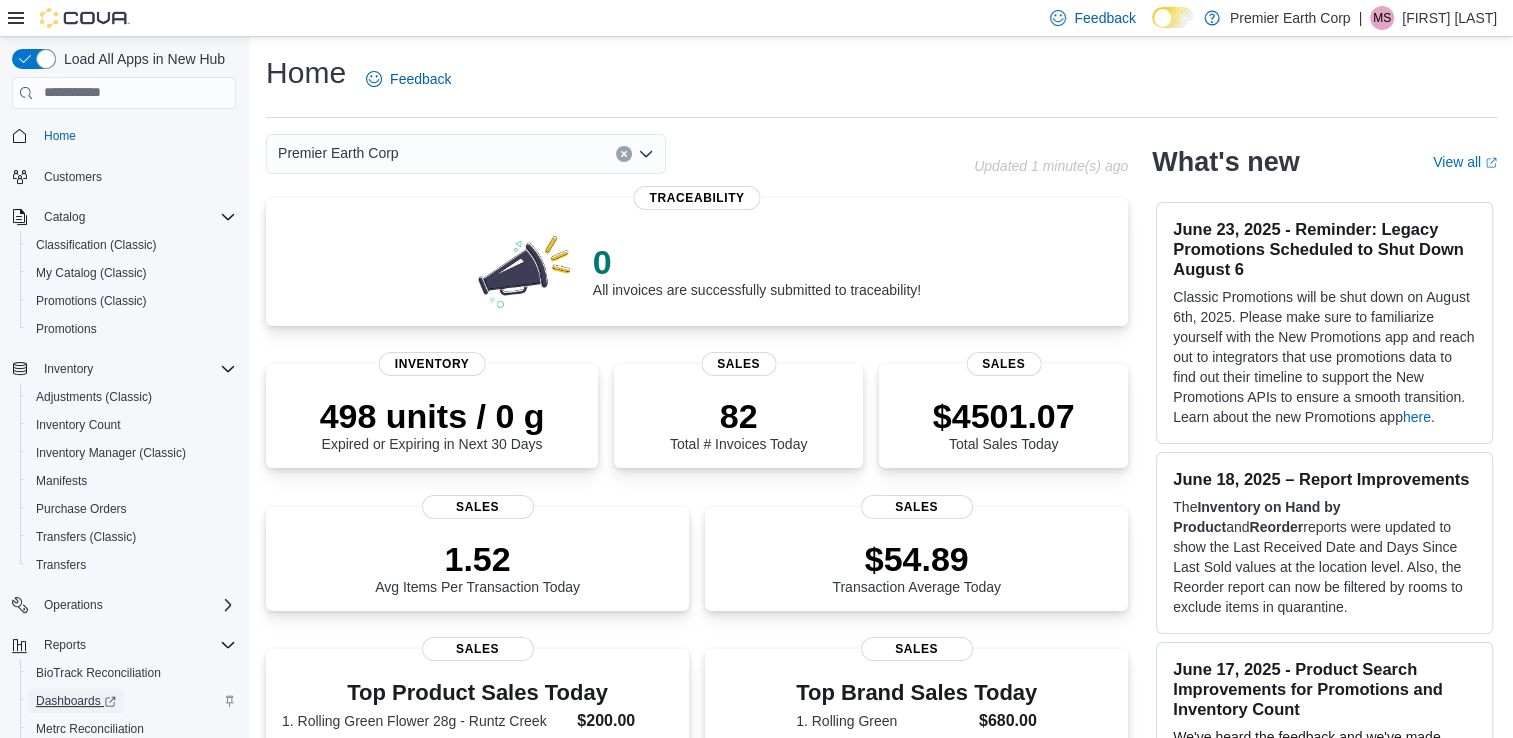 click on "Dashboards" at bounding box center [76, 701] 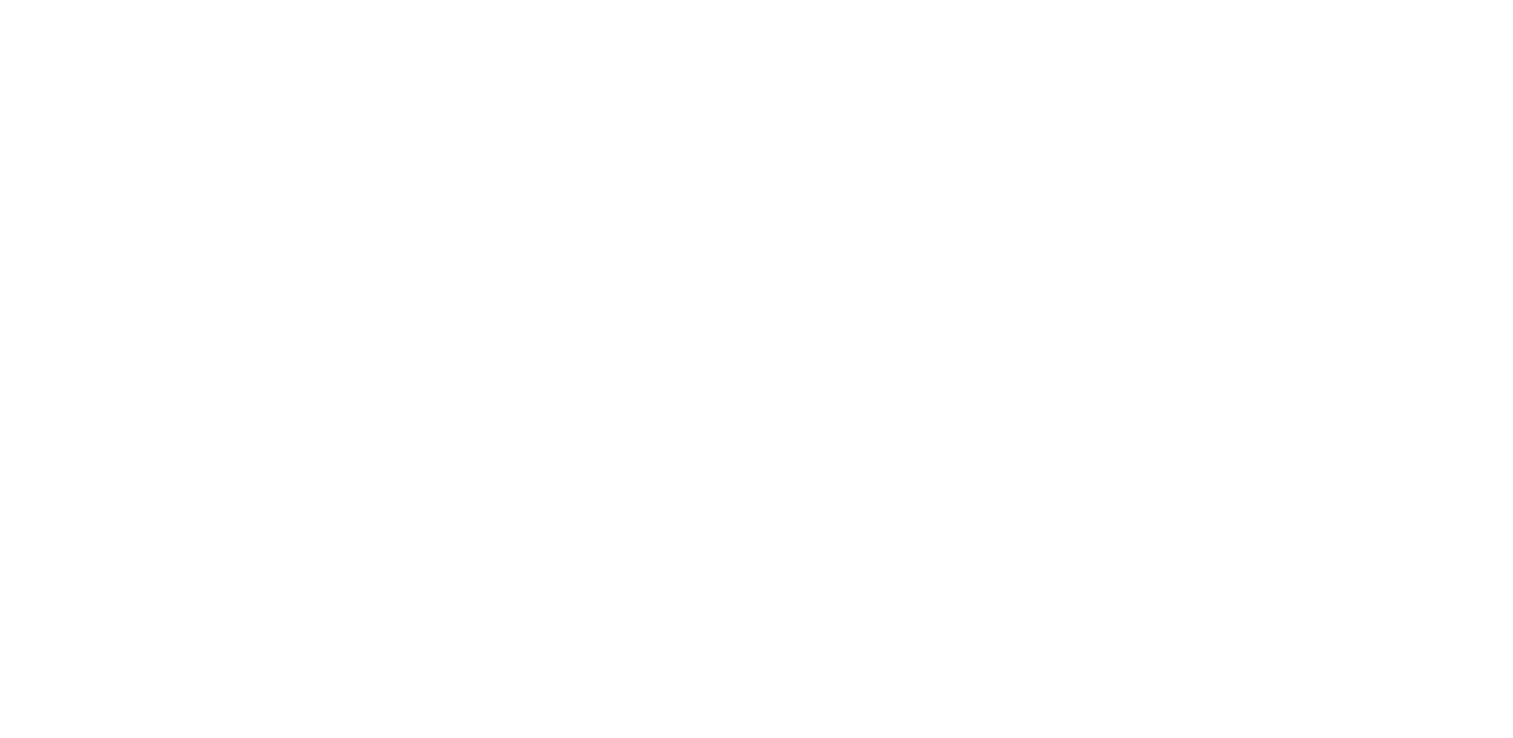 scroll, scrollTop: 0, scrollLeft: 0, axis: both 